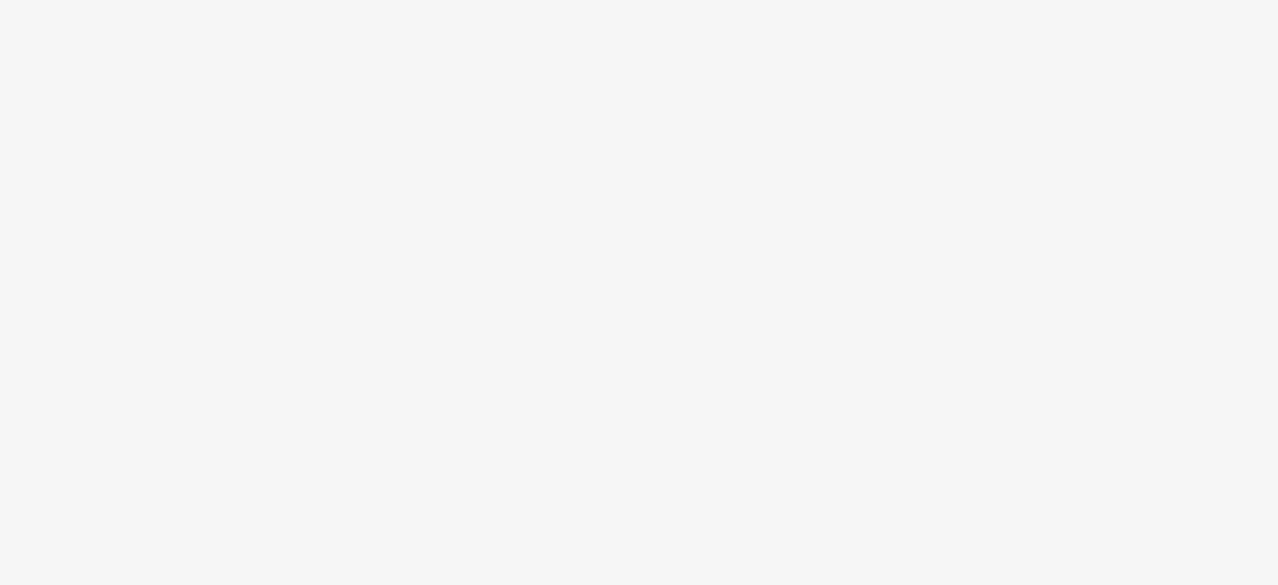 scroll, scrollTop: 0, scrollLeft: 0, axis: both 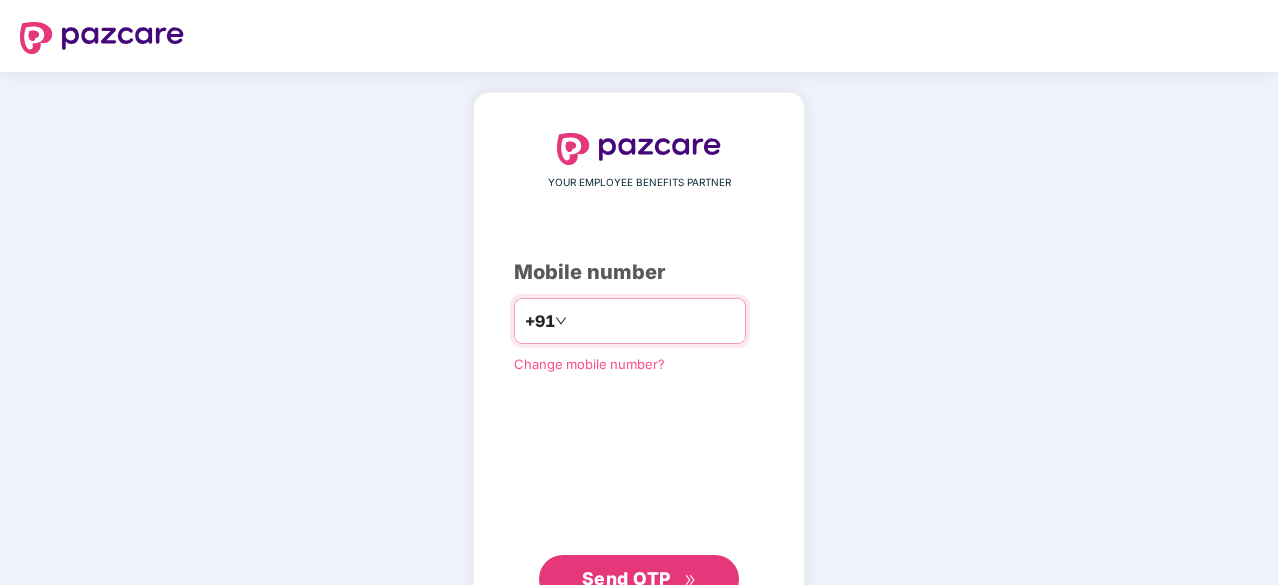 click at bounding box center (653, 321) 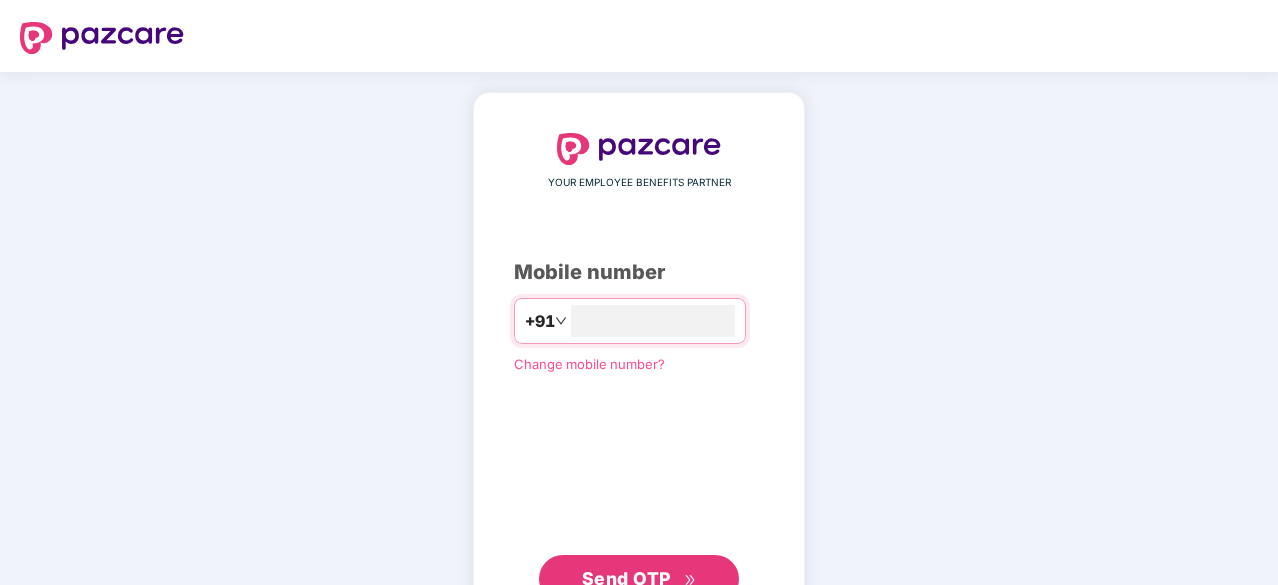 type on "**********" 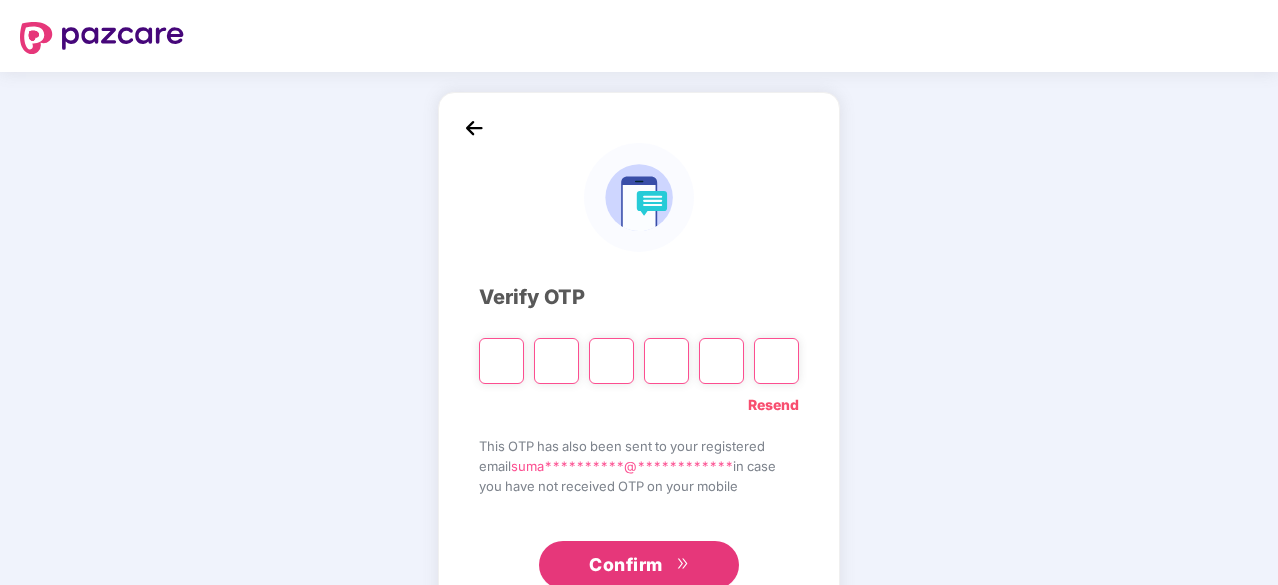 type on "*" 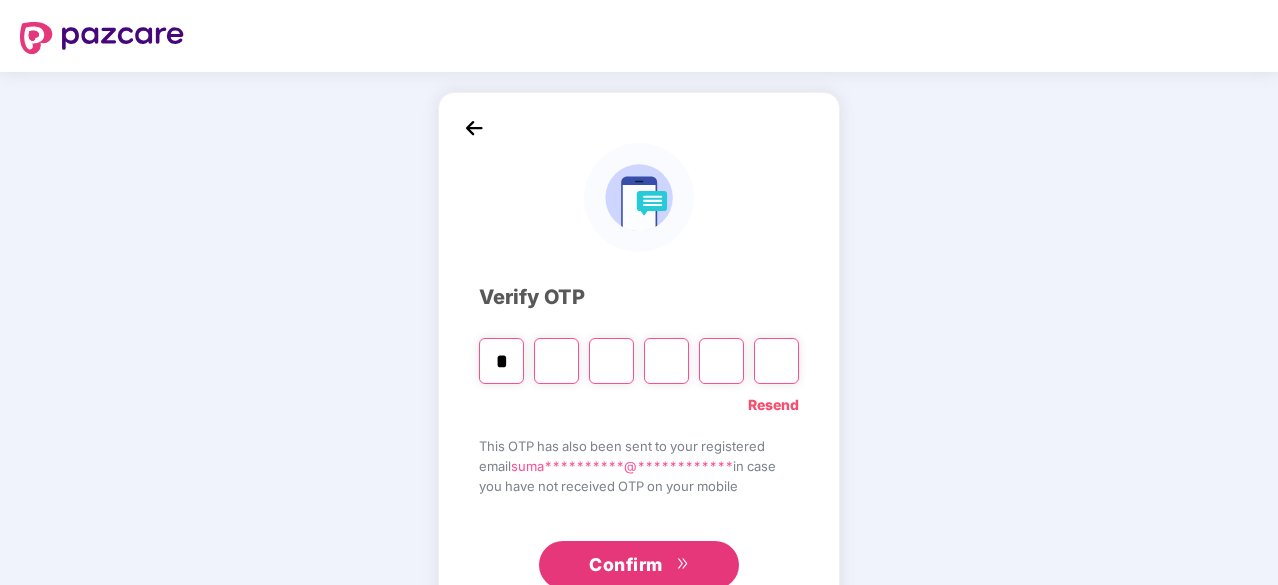 type on "*" 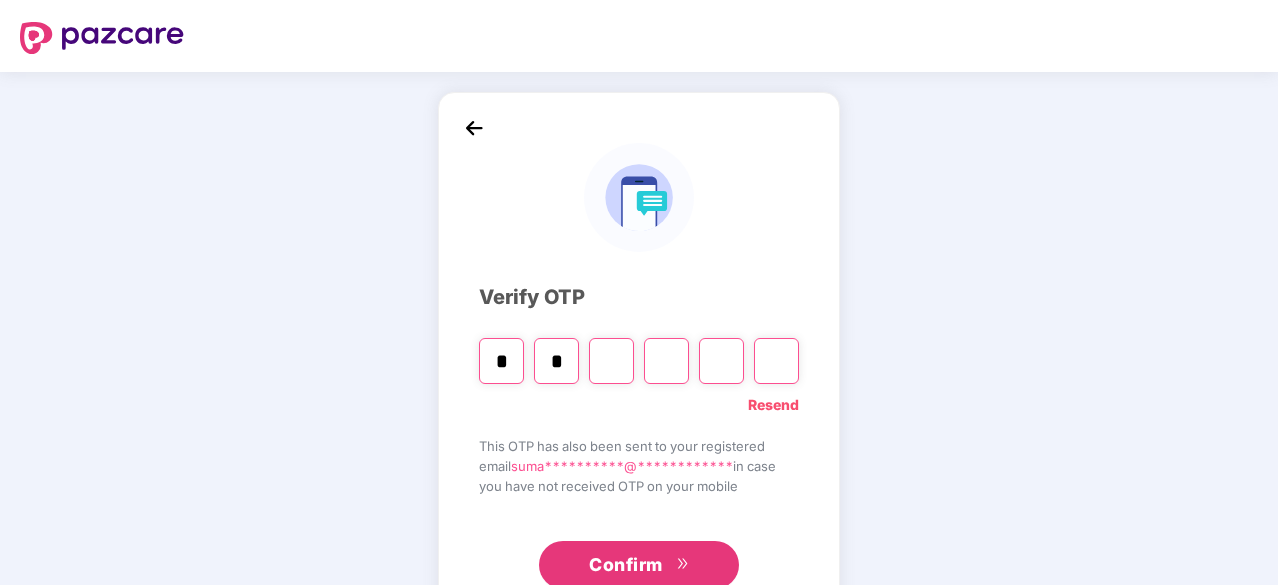 type on "*" 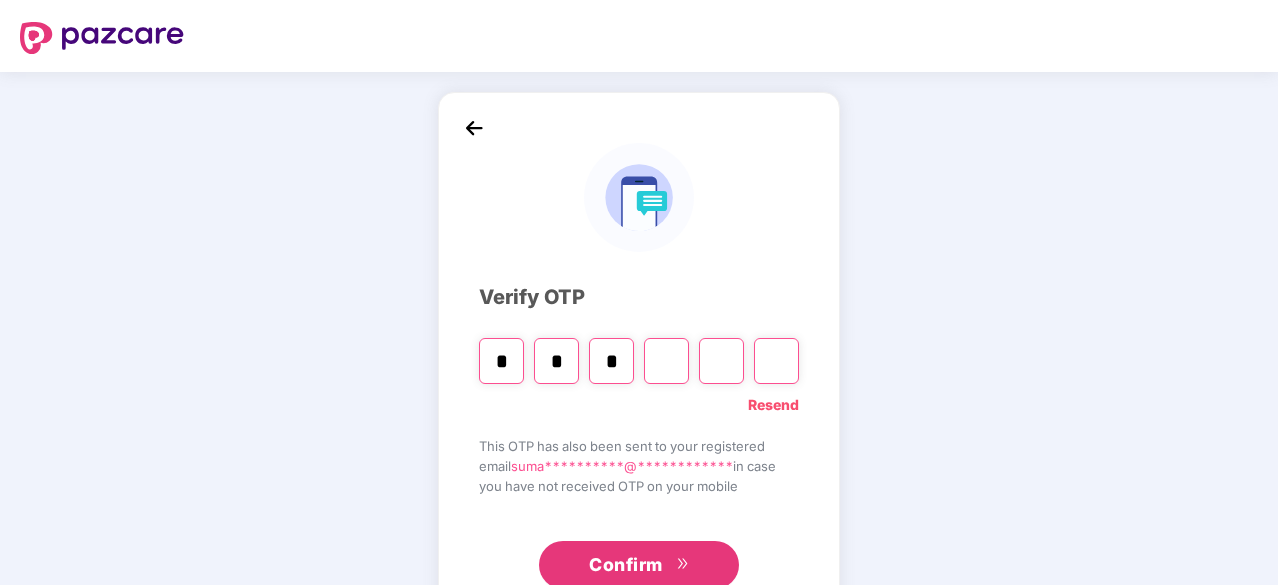 type on "*" 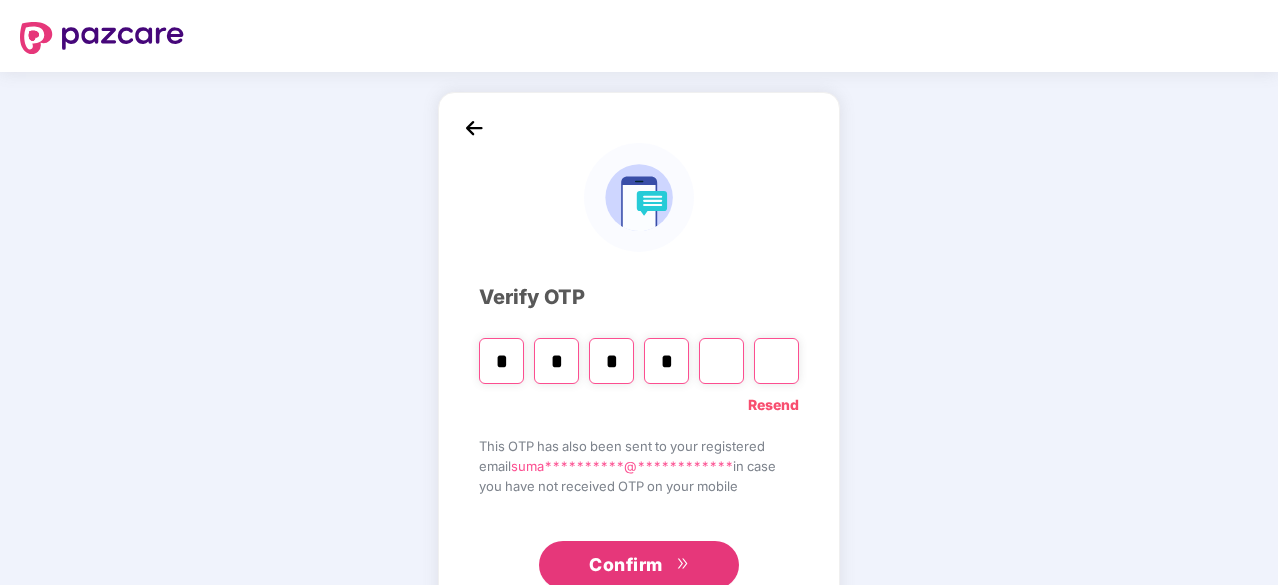 type on "*" 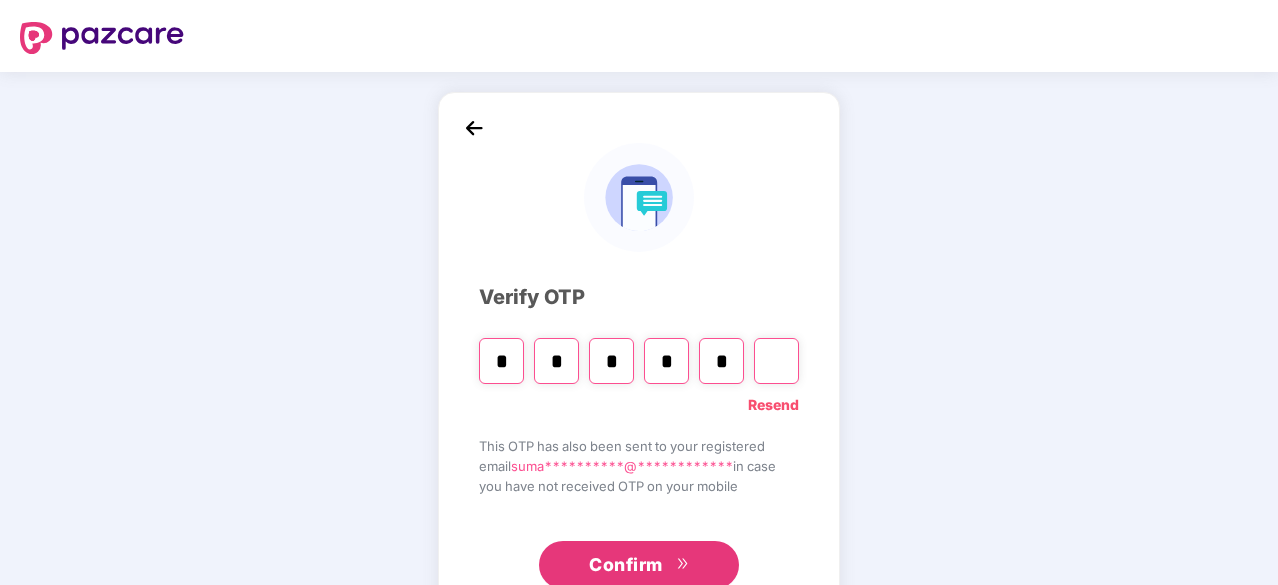 type on "*" 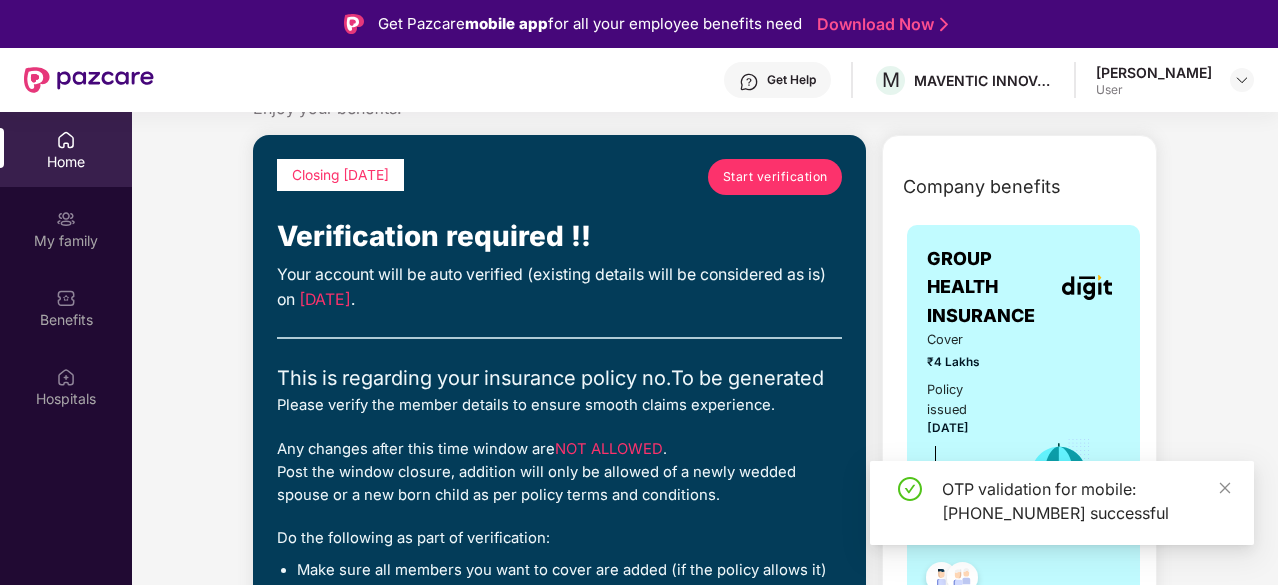 scroll, scrollTop: 0, scrollLeft: 0, axis: both 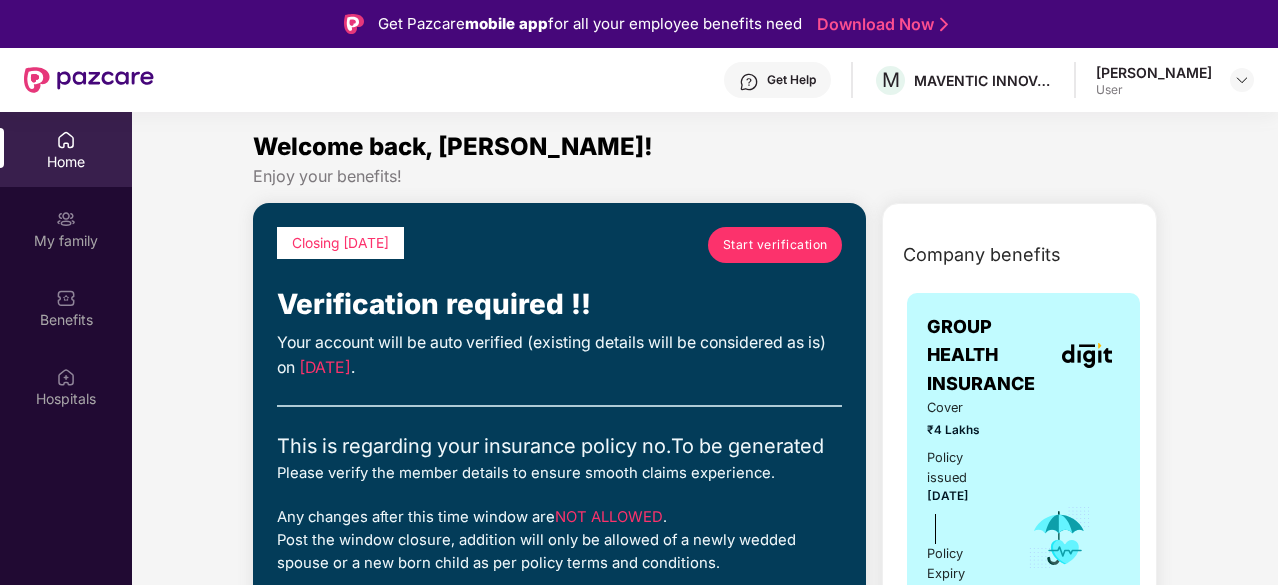 click on "Start verification" at bounding box center (775, 245) 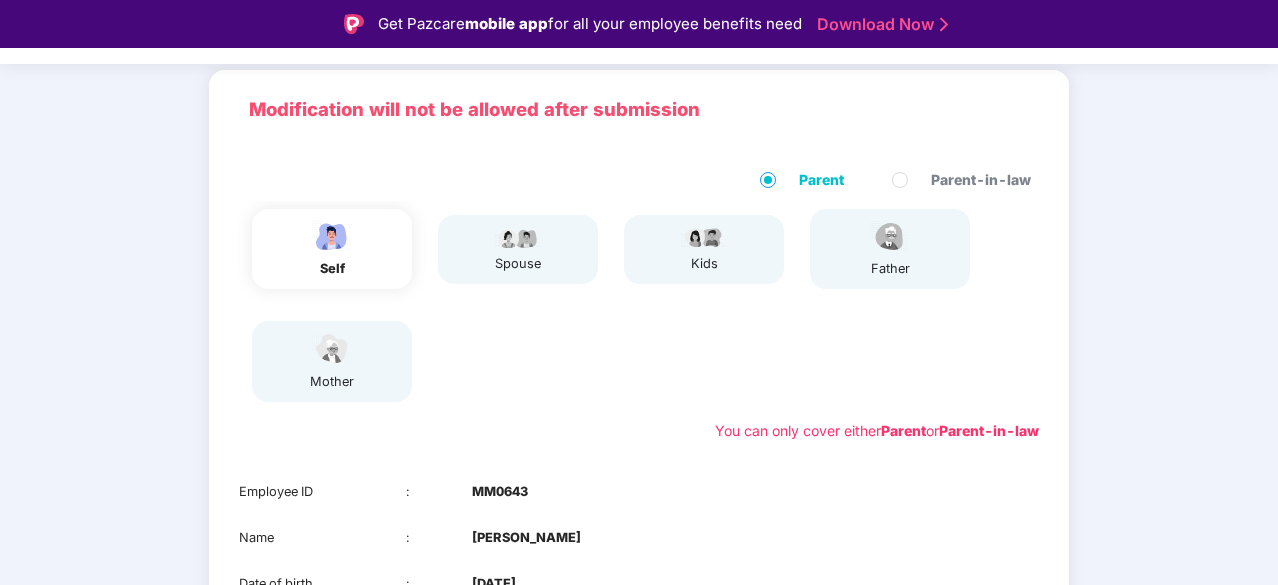 scroll, scrollTop: 100, scrollLeft: 0, axis: vertical 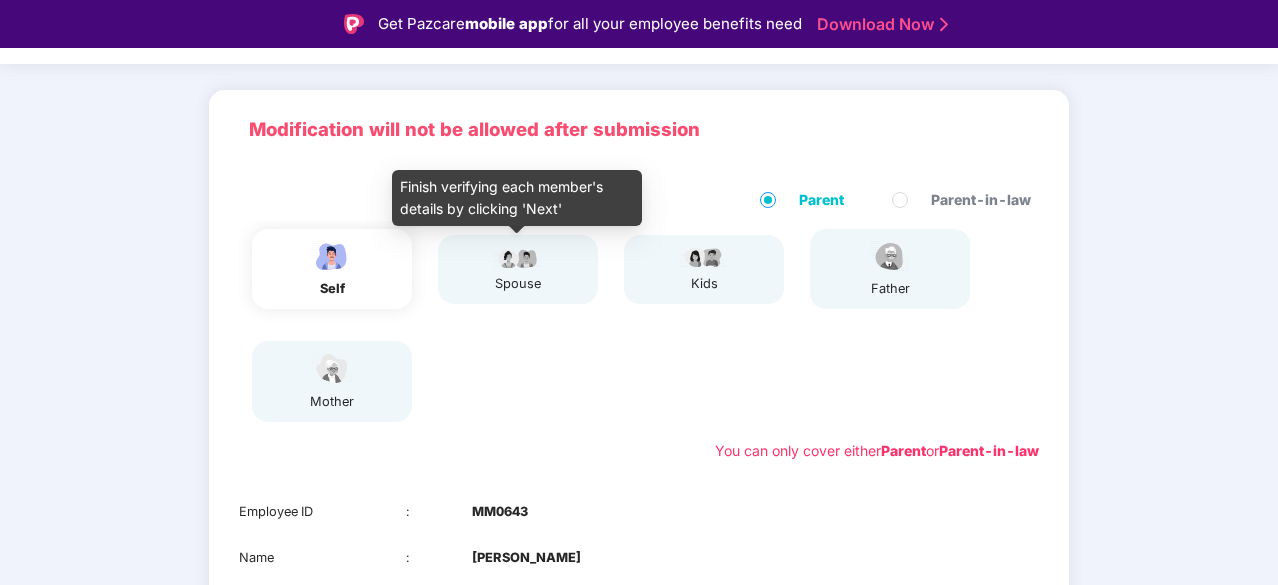 click at bounding box center (518, 257) 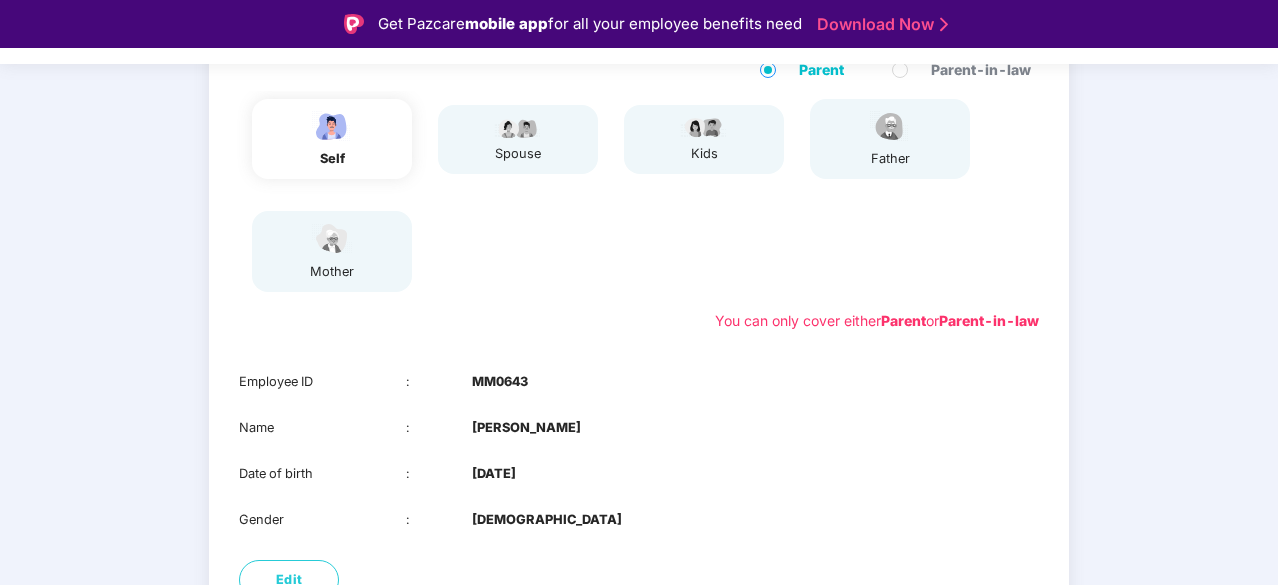 scroll, scrollTop: 369, scrollLeft: 0, axis: vertical 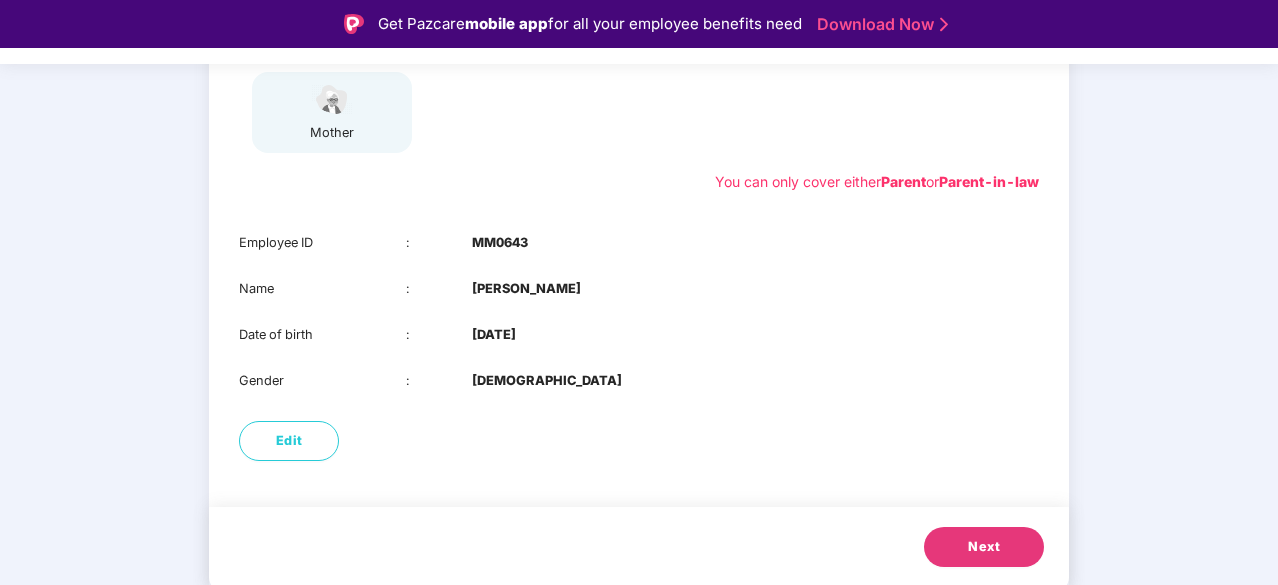 click on "Next" at bounding box center [984, 547] 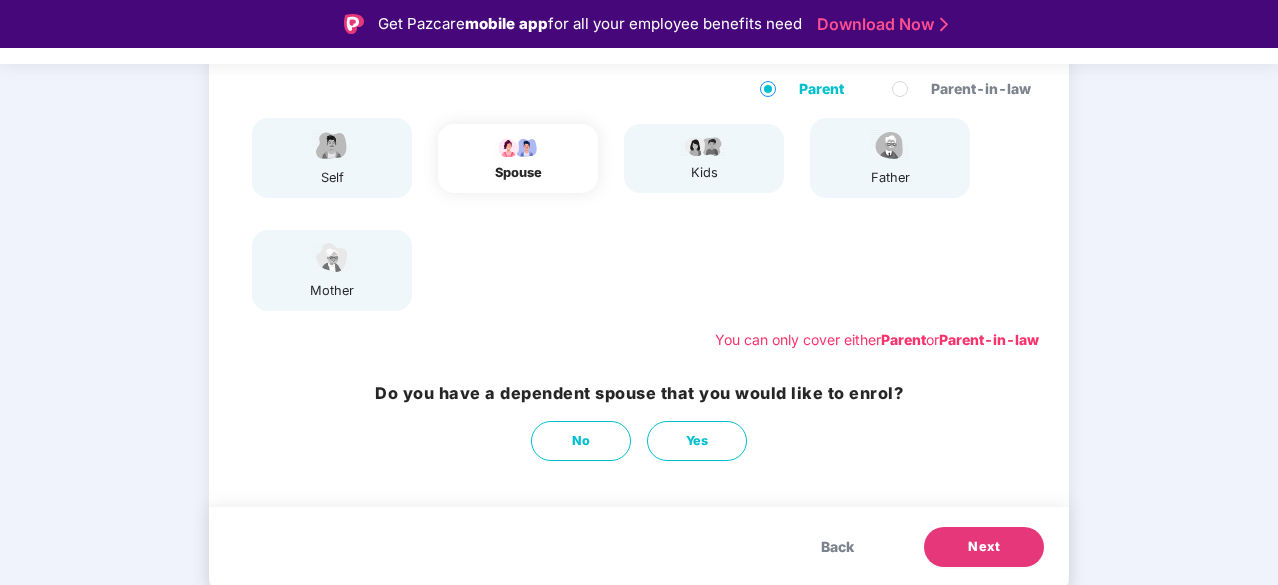 scroll, scrollTop: 48, scrollLeft: 0, axis: vertical 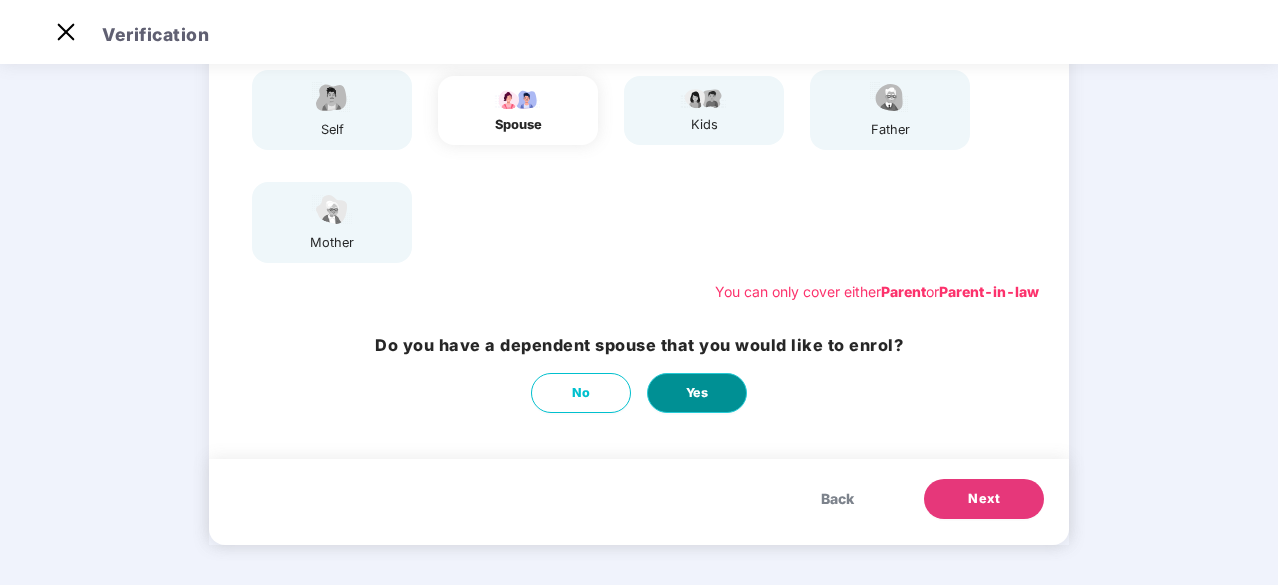 click on "Yes" at bounding box center [697, 393] 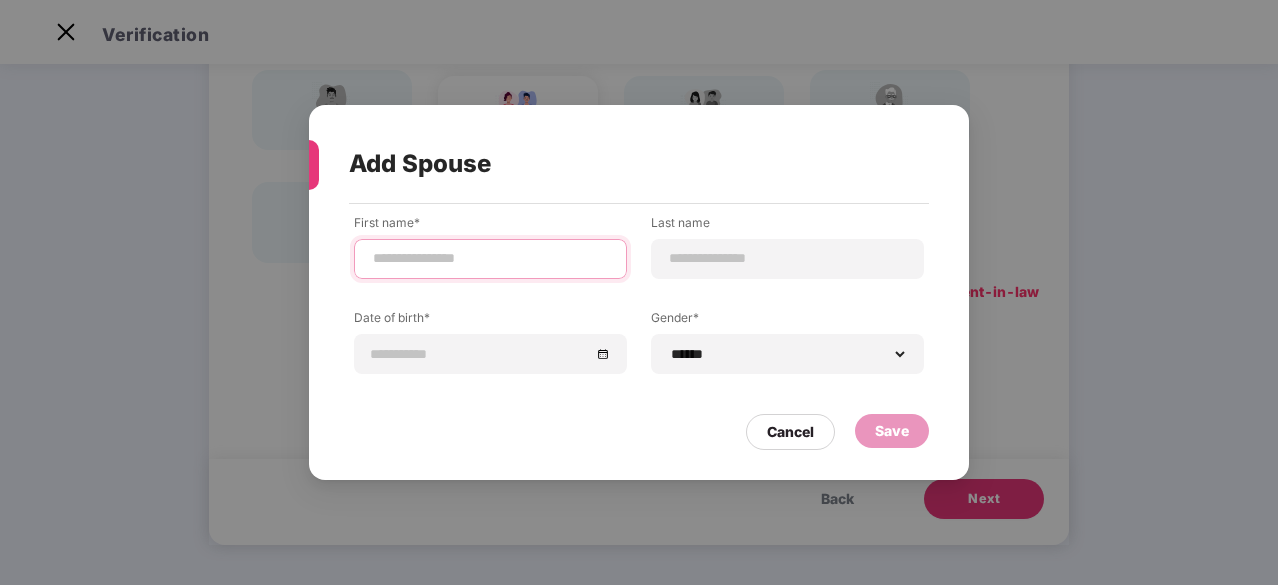 click at bounding box center [490, 258] 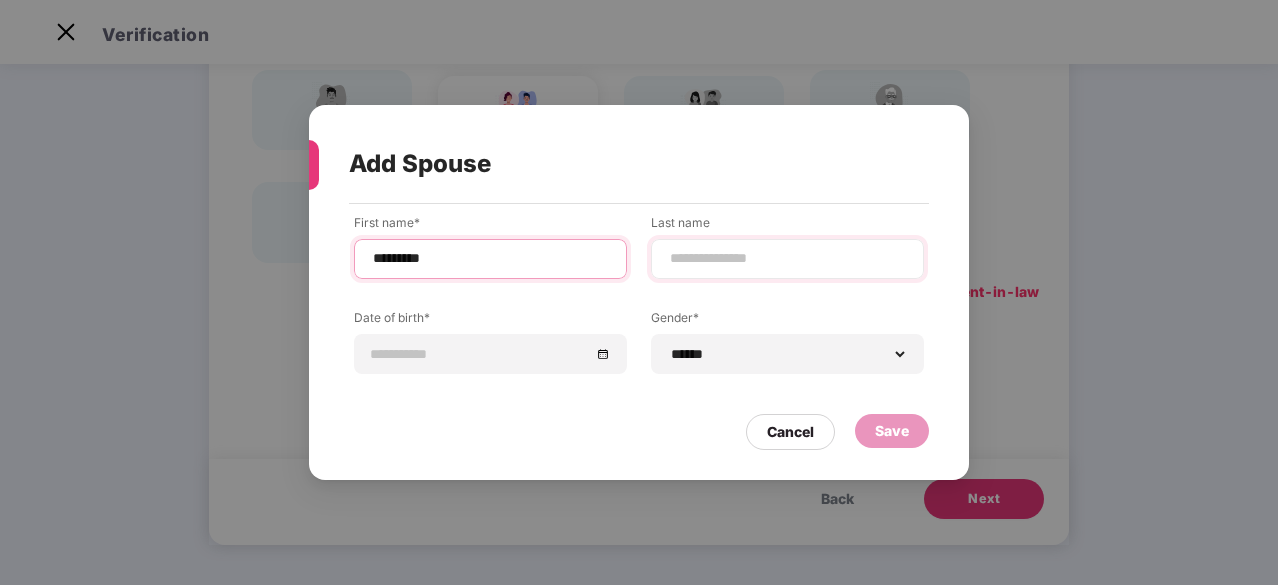 type on "*********" 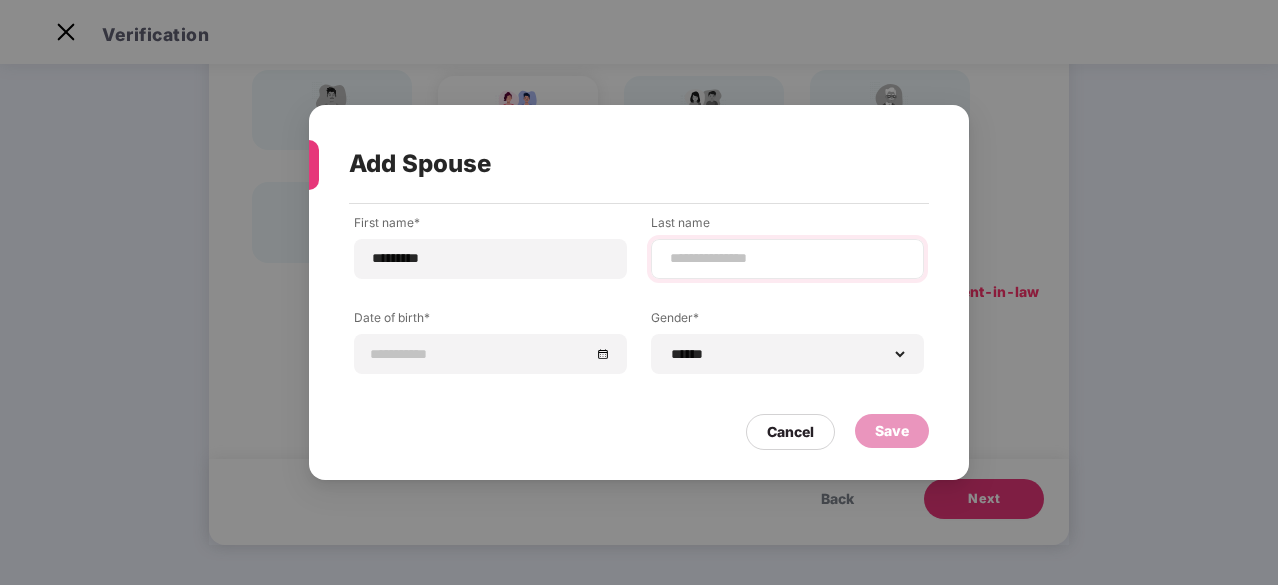 click at bounding box center (787, 259) 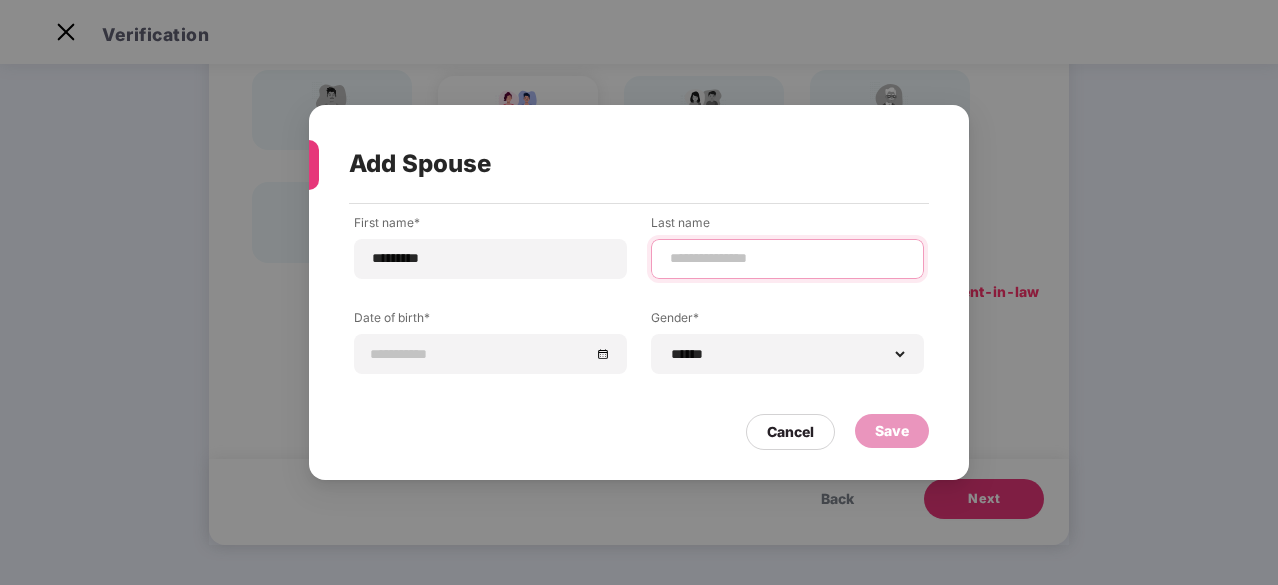 click at bounding box center [787, 258] 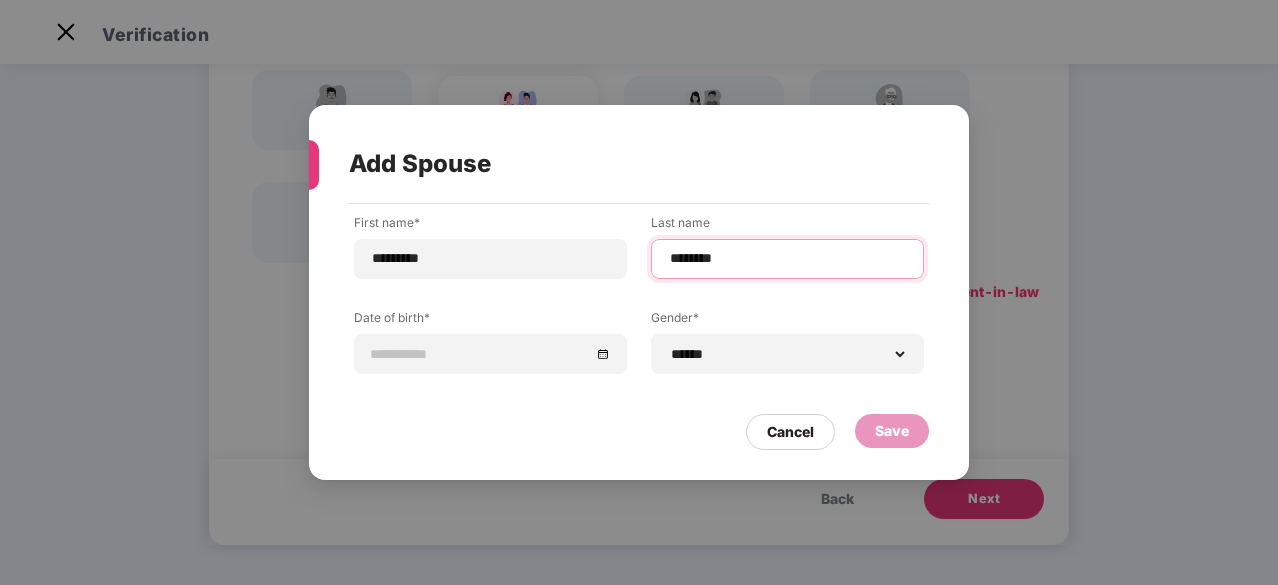 type on "********" 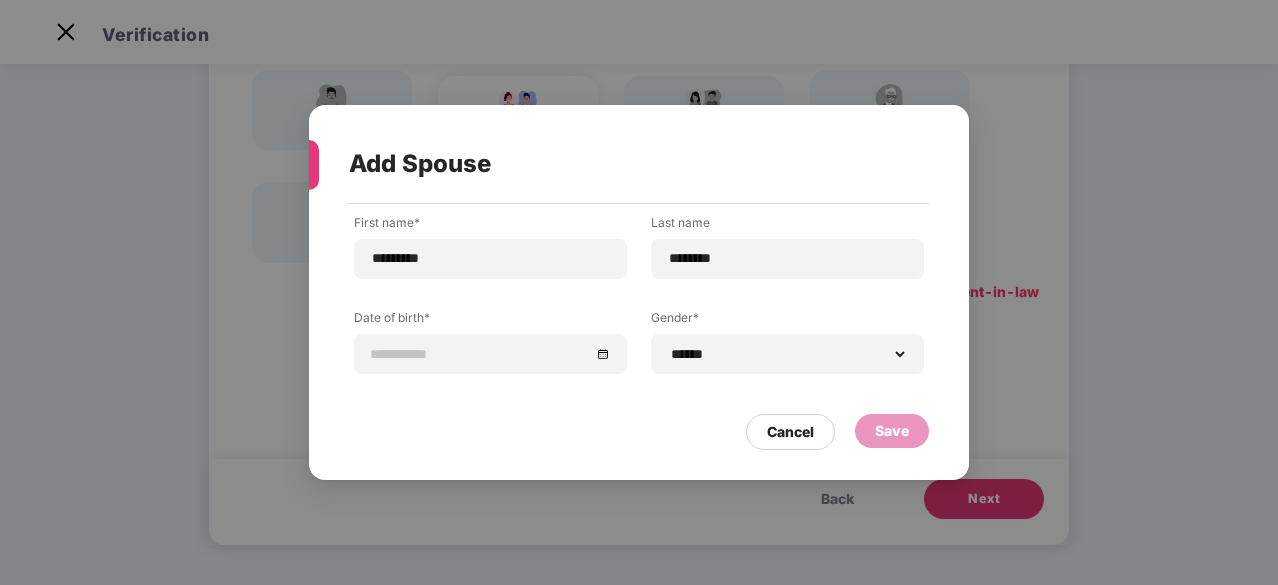 click on "**********" at bounding box center (639, 309) 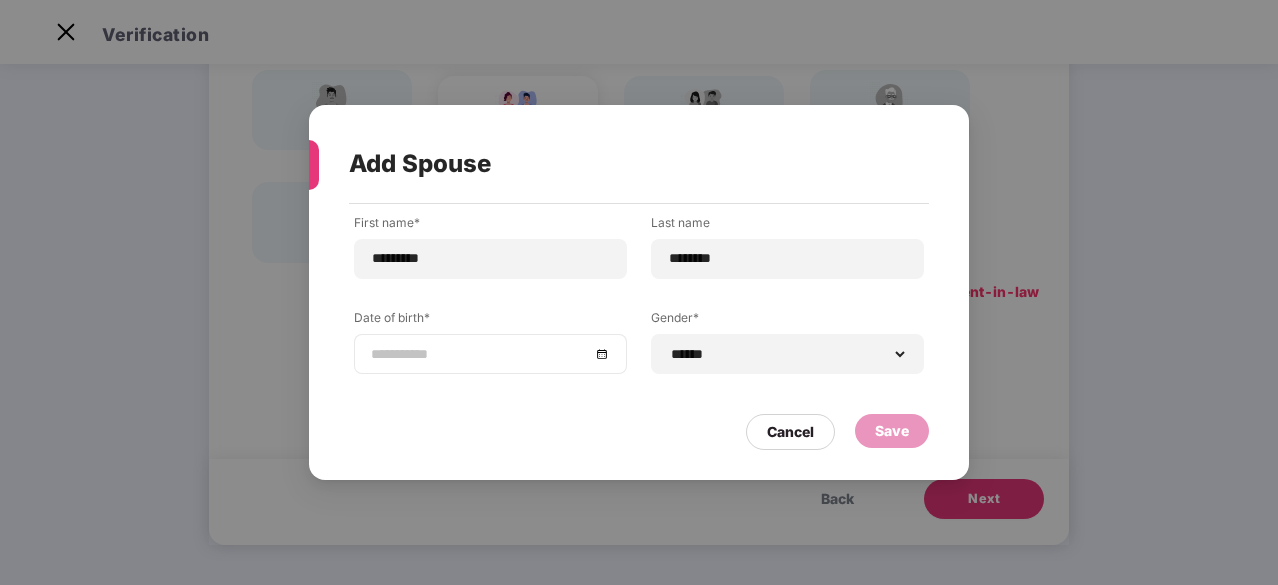 click at bounding box center [490, 354] 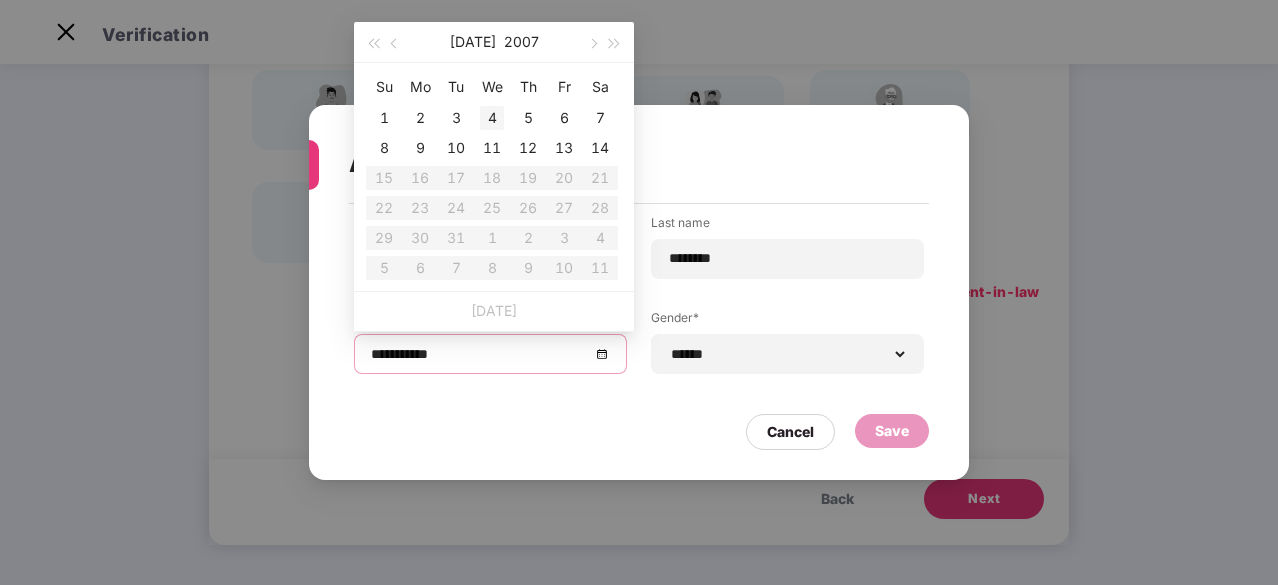 type on "**********" 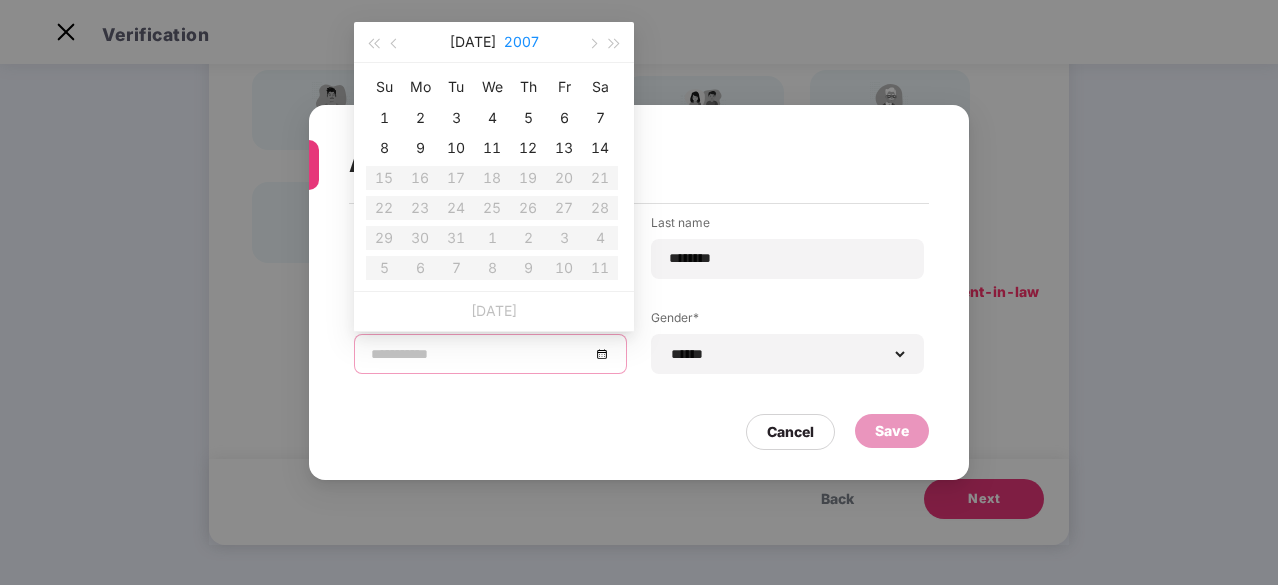 click on "2007" at bounding box center [521, 42] 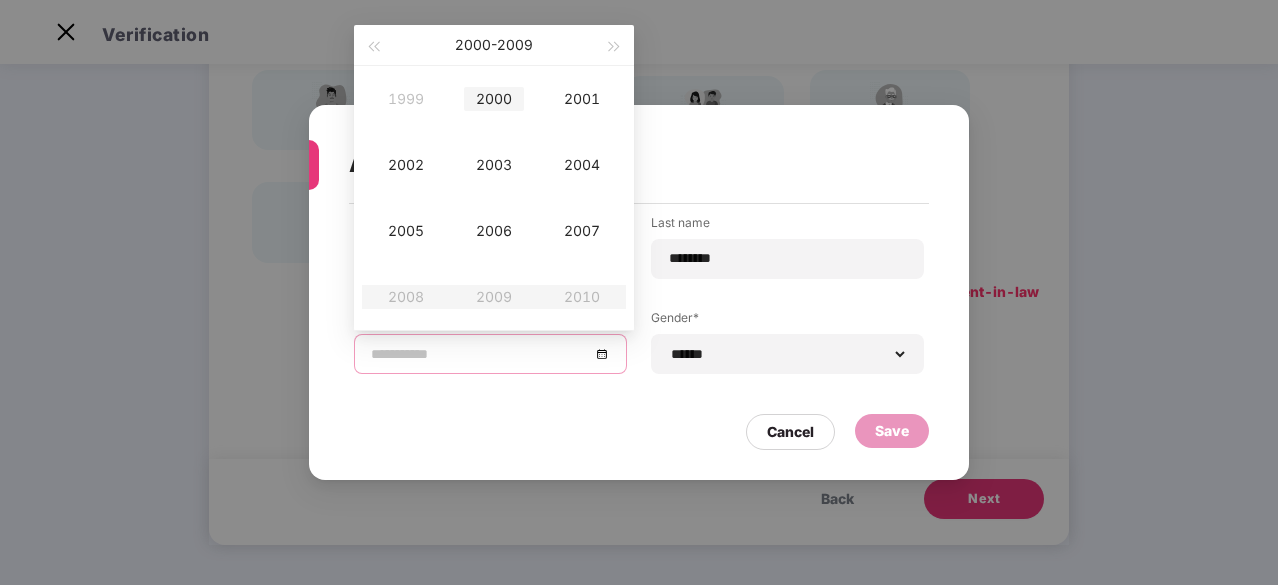 type on "**********" 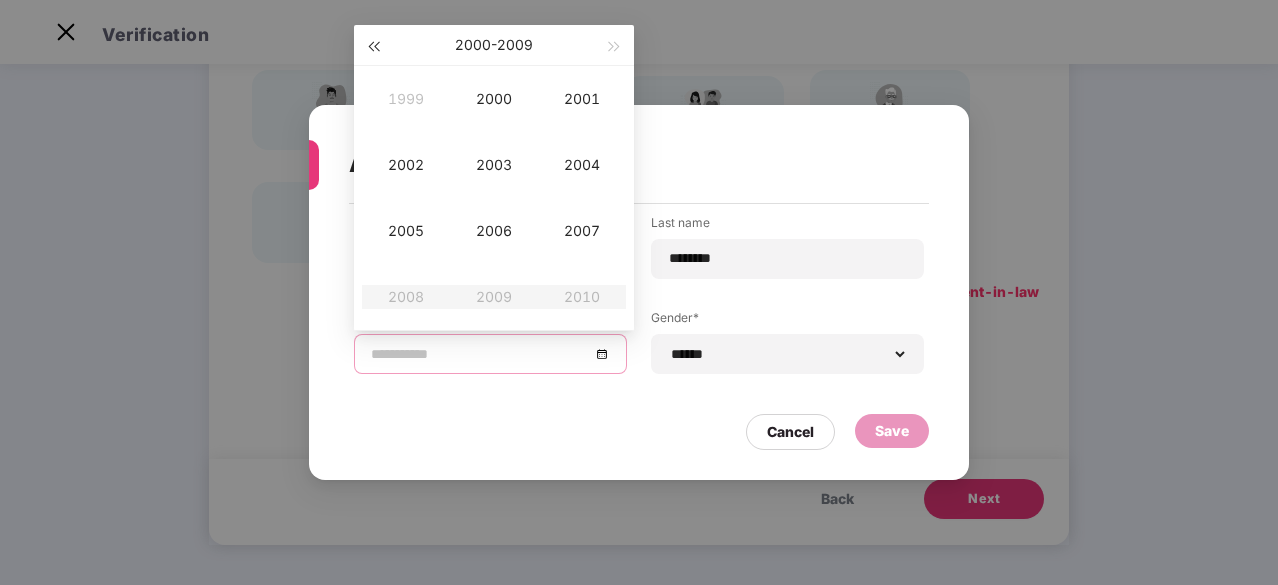 click at bounding box center [373, 45] 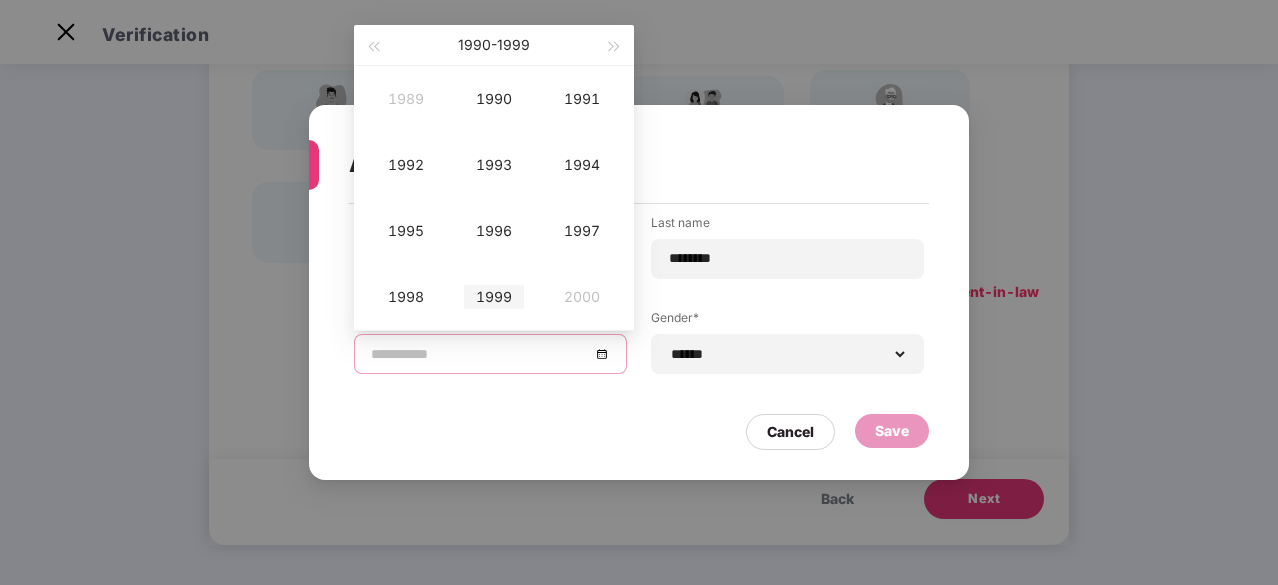 type on "**********" 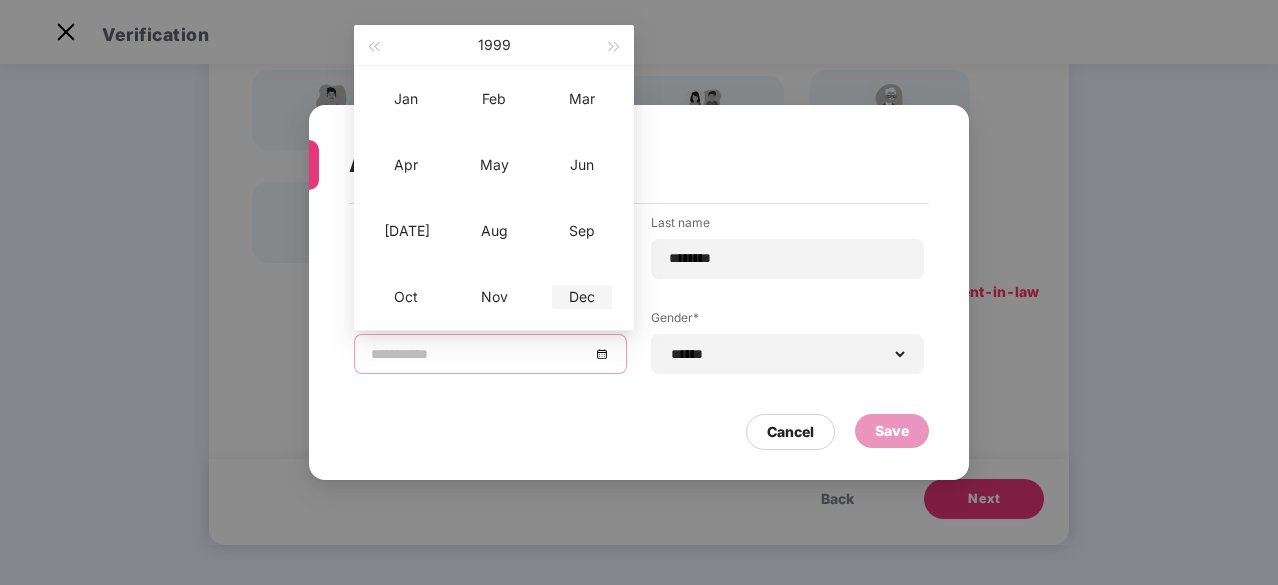 type on "**********" 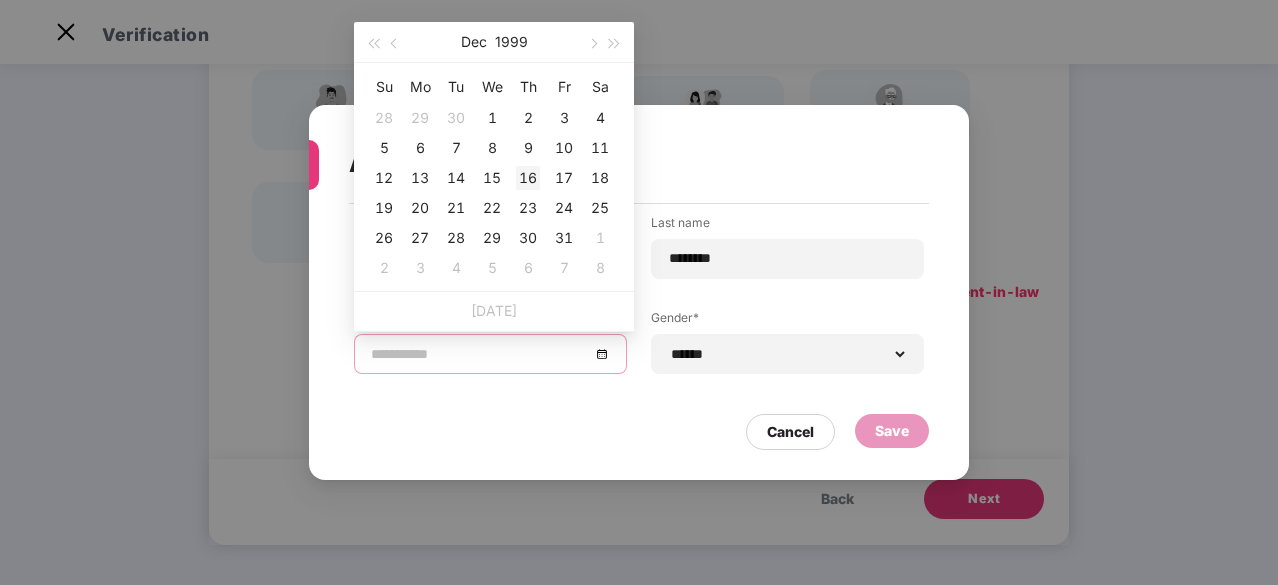 type on "**********" 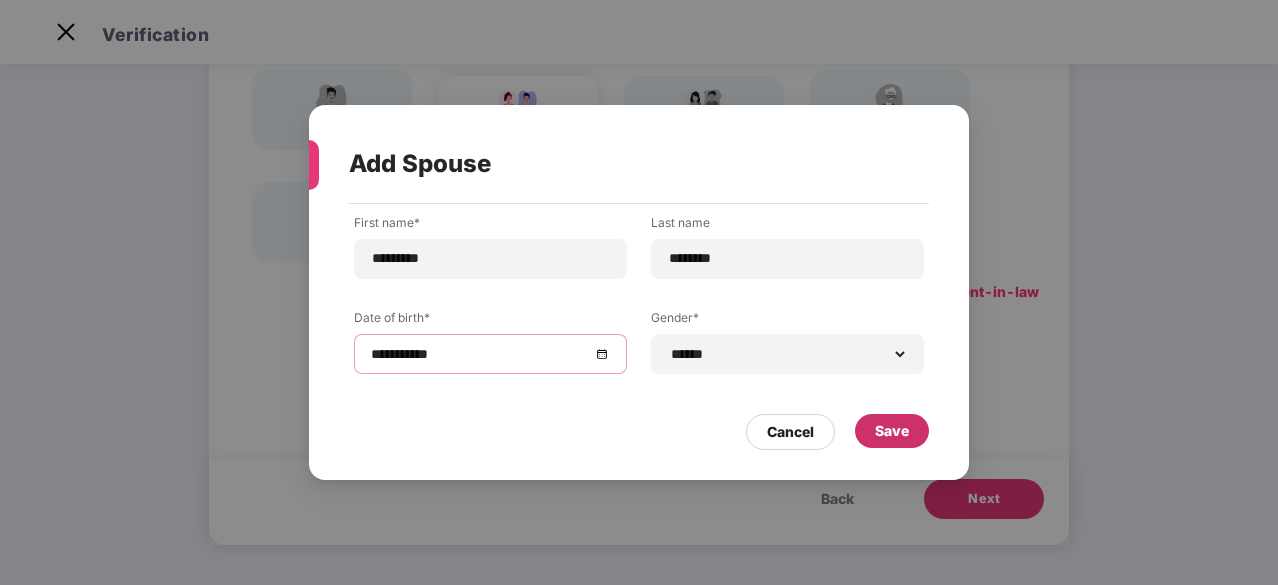 click on "Save" at bounding box center [892, 431] 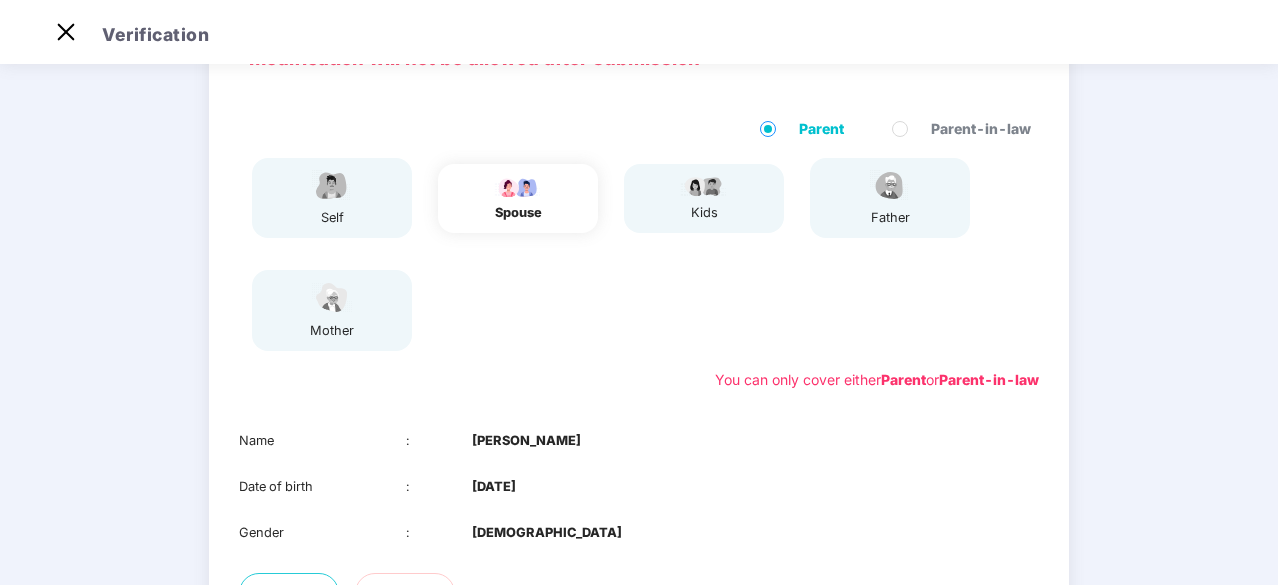 scroll, scrollTop: 223, scrollLeft: 0, axis: vertical 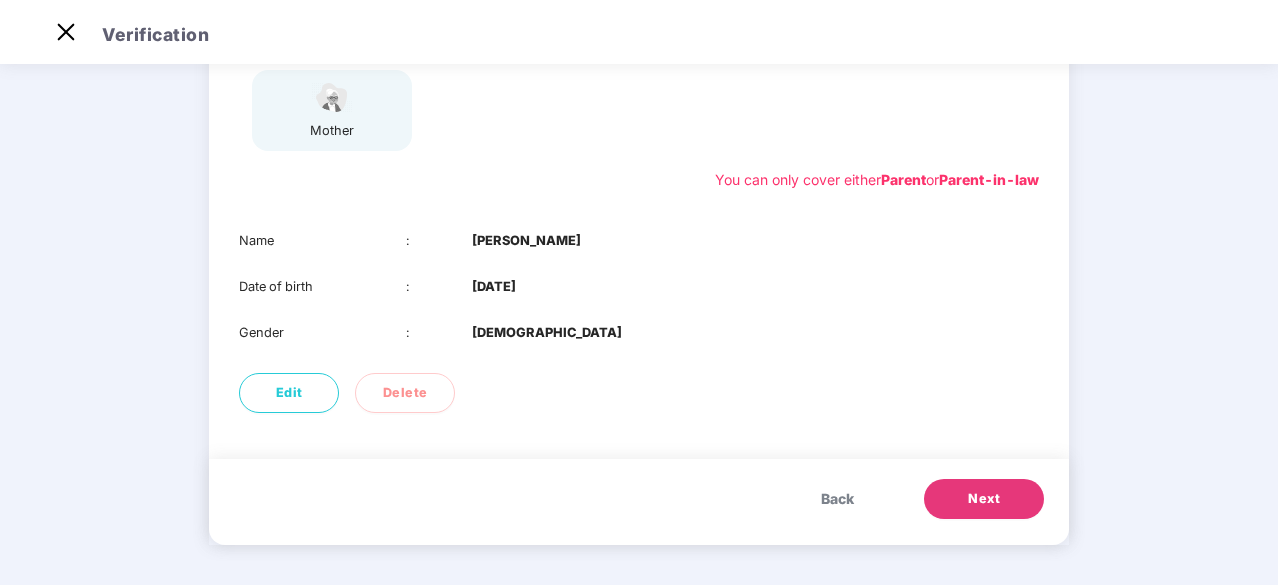 click on "Next" at bounding box center [984, 499] 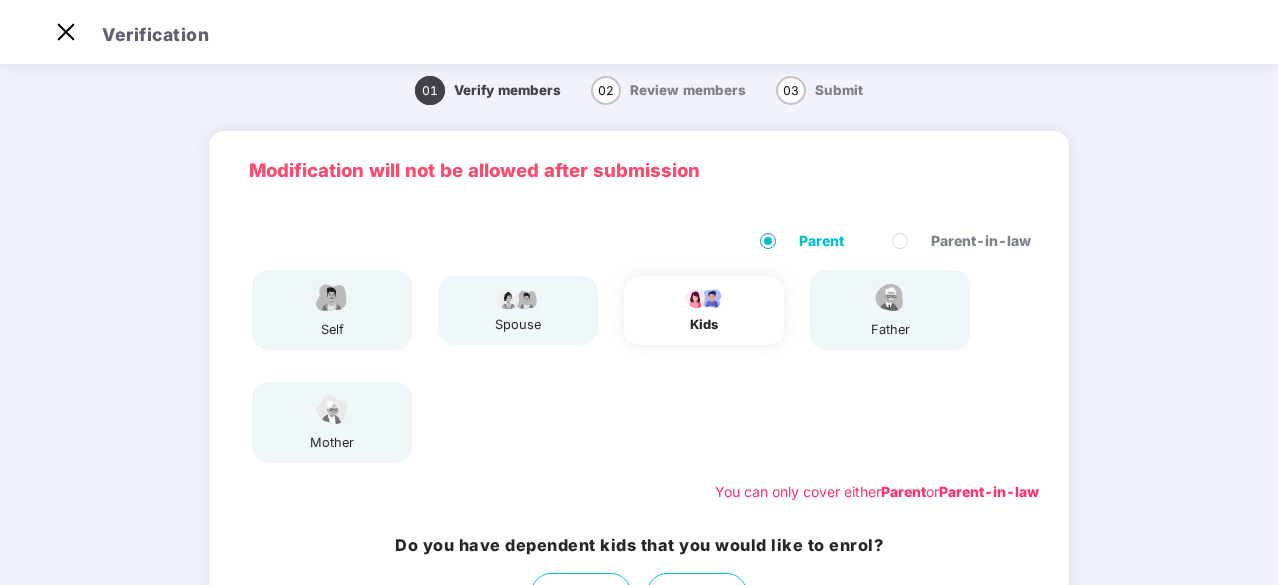 scroll, scrollTop: 211, scrollLeft: 0, axis: vertical 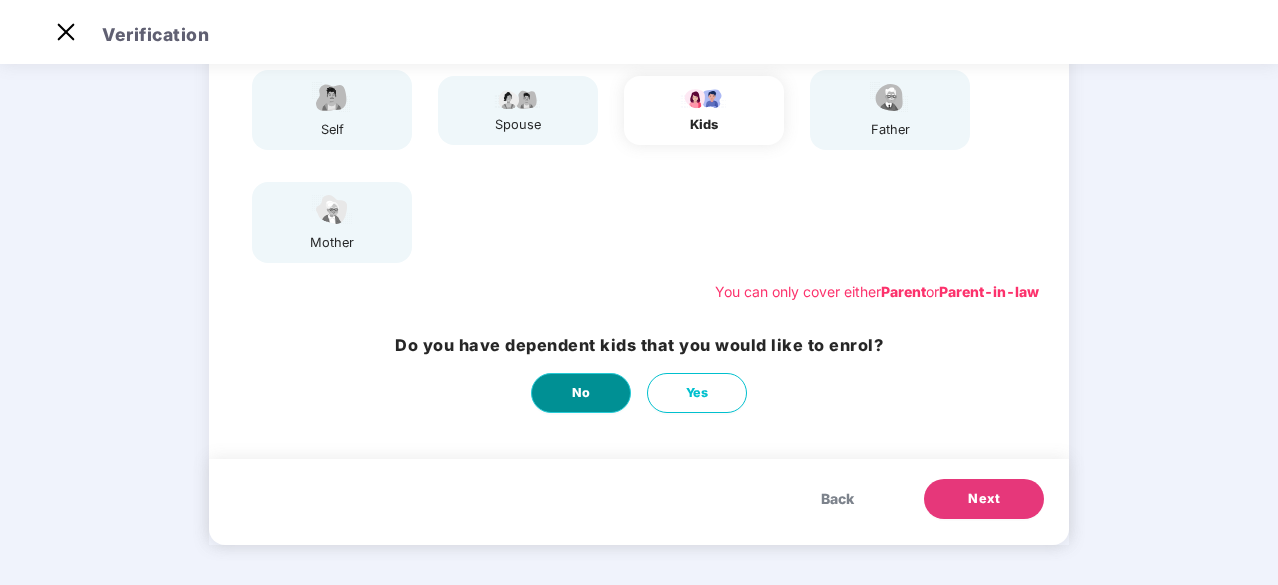 click on "No" at bounding box center (581, 393) 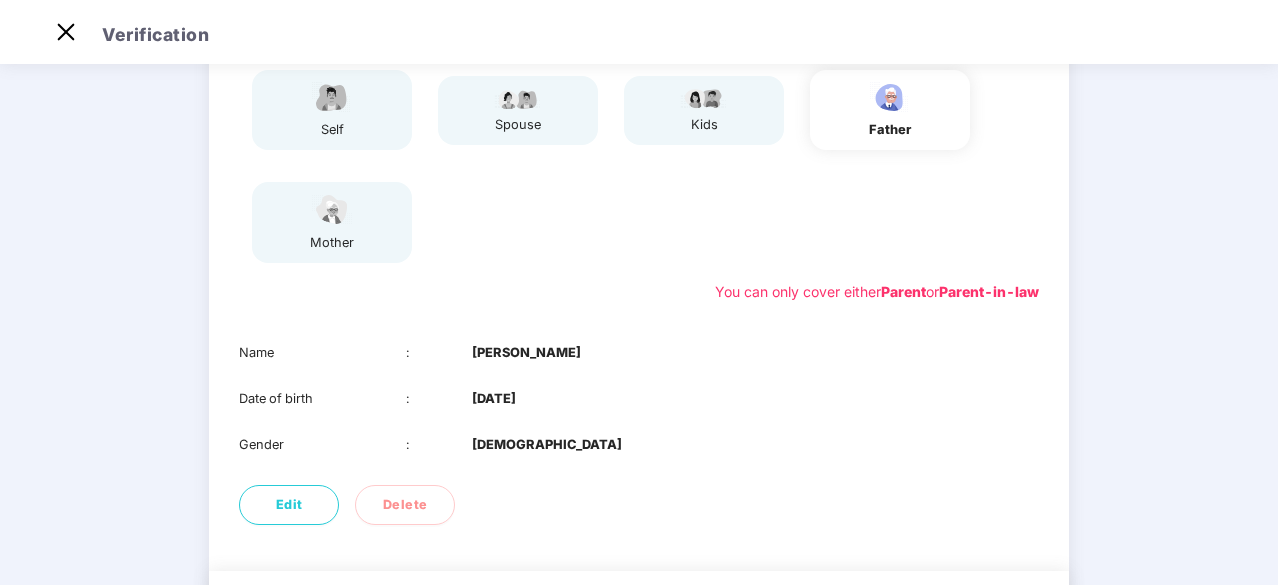 scroll, scrollTop: 0, scrollLeft: 0, axis: both 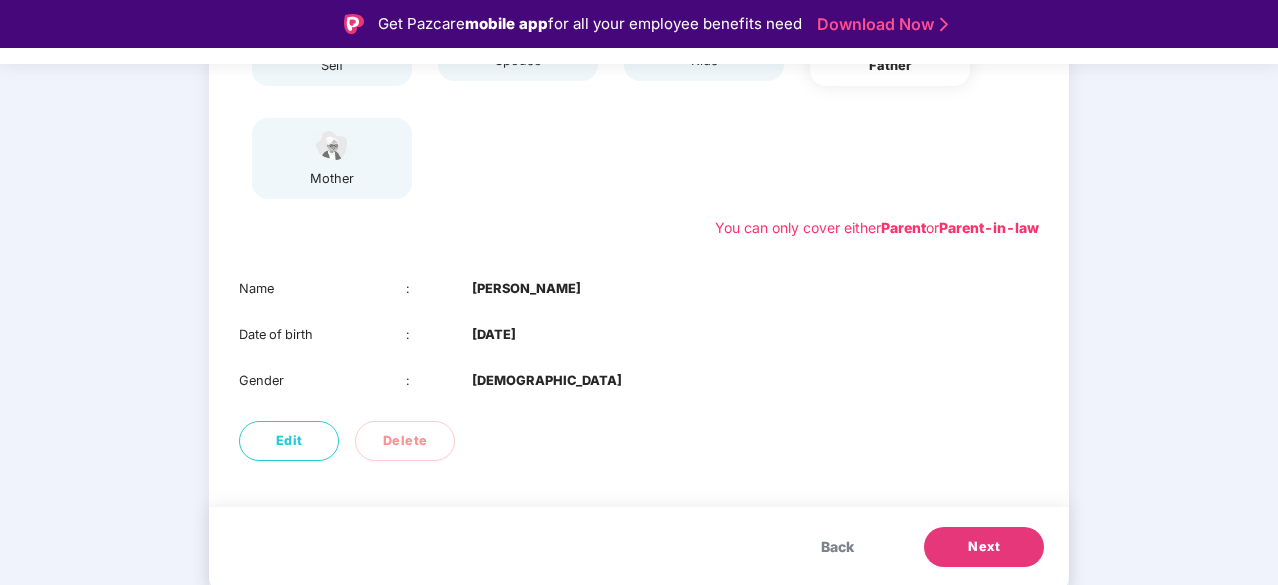 click on "Back" at bounding box center [837, 547] 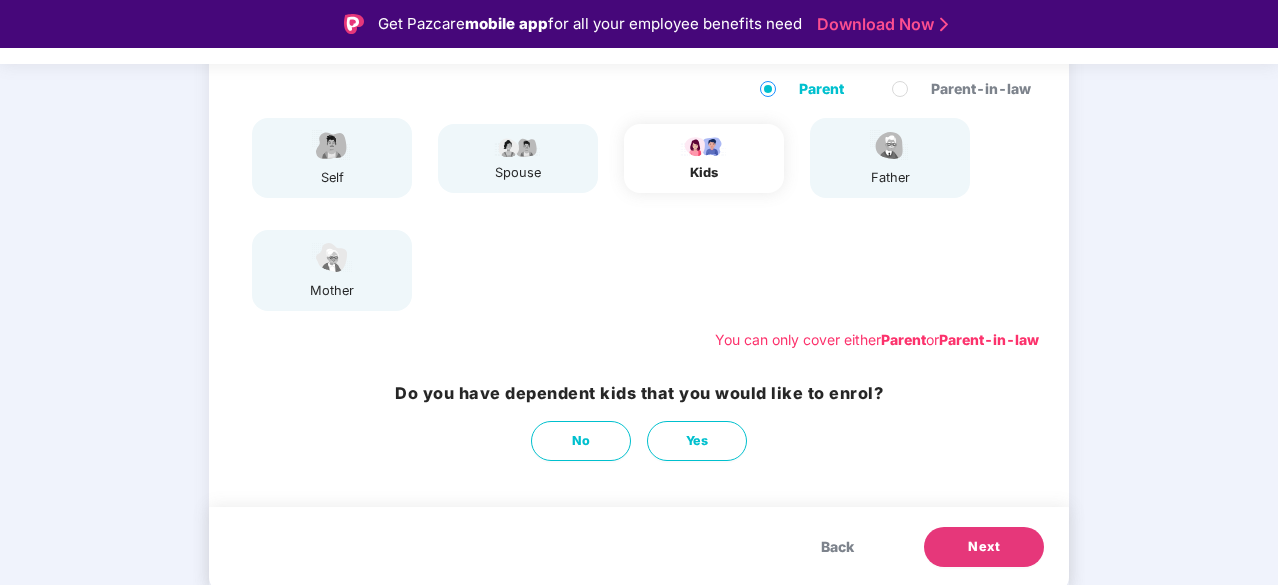 scroll, scrollTop: 48, scrollLeft: 0, axis: vertical 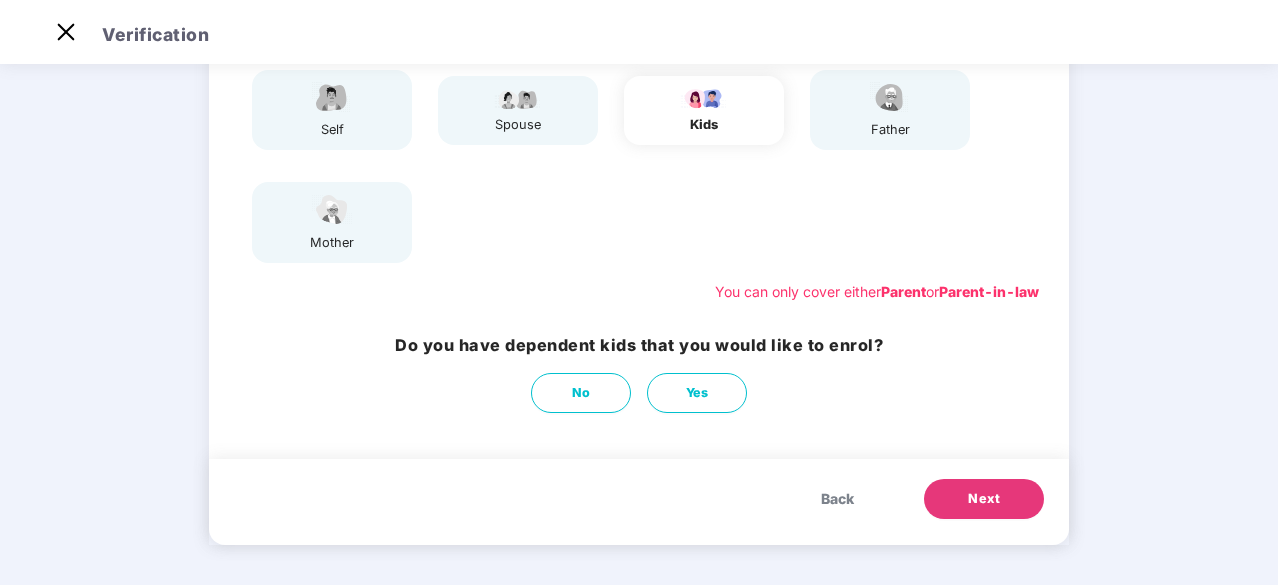 click on "Back" at bounding box center (837, 499) 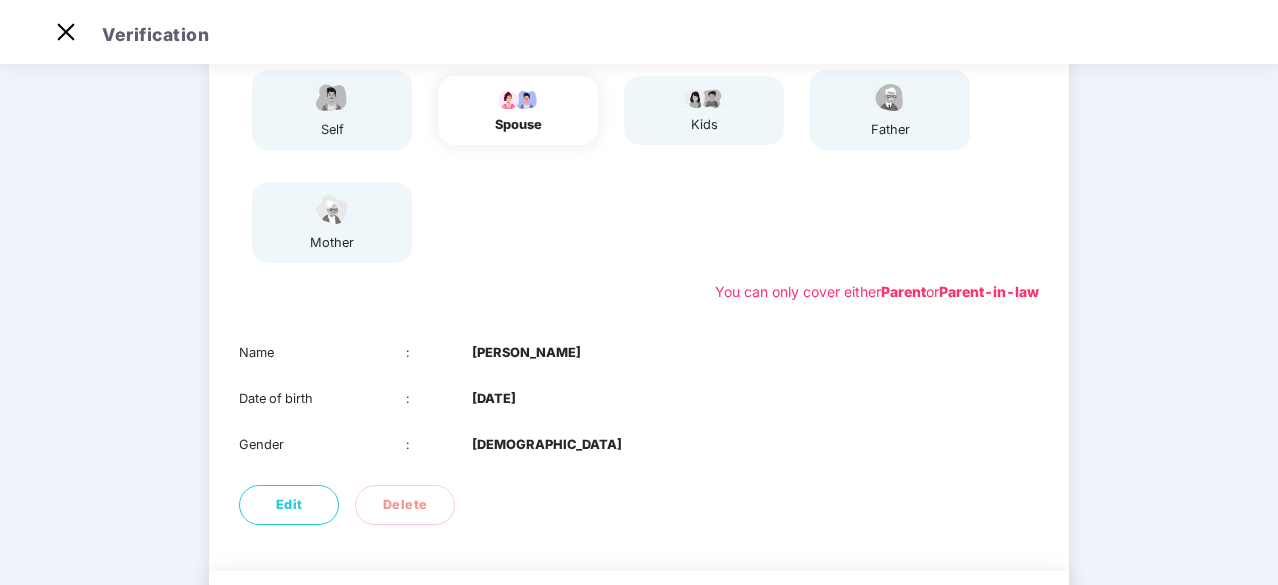 scroll, scrollTop: 323, scrollLeft: 0, axis: vertical 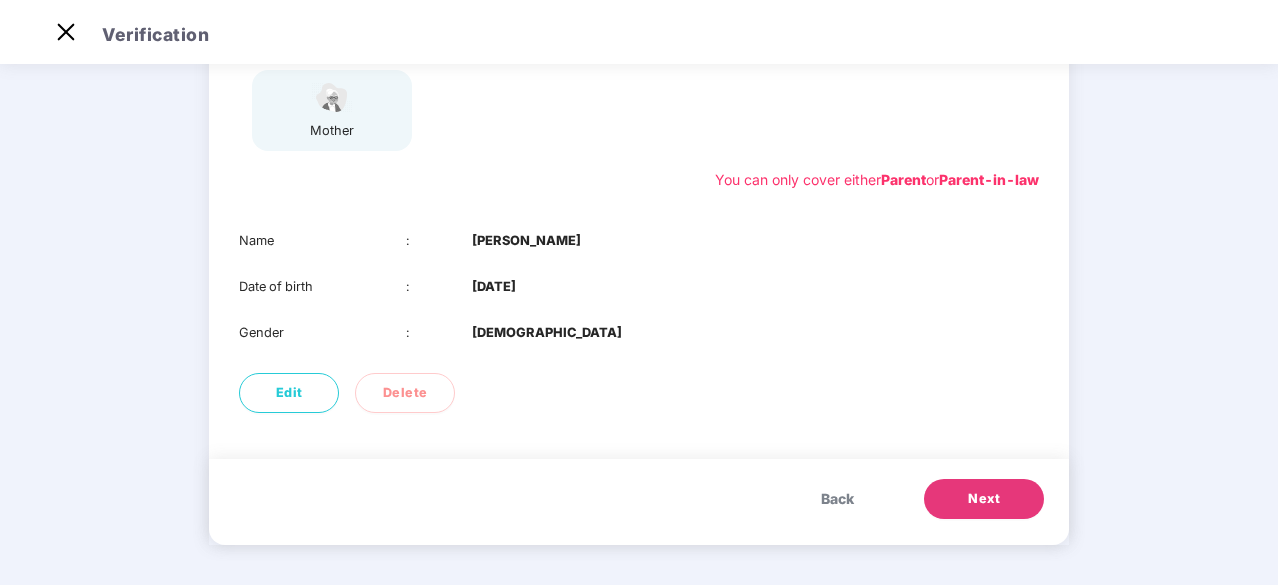 click on "Next" at bounding box center (984, 499) 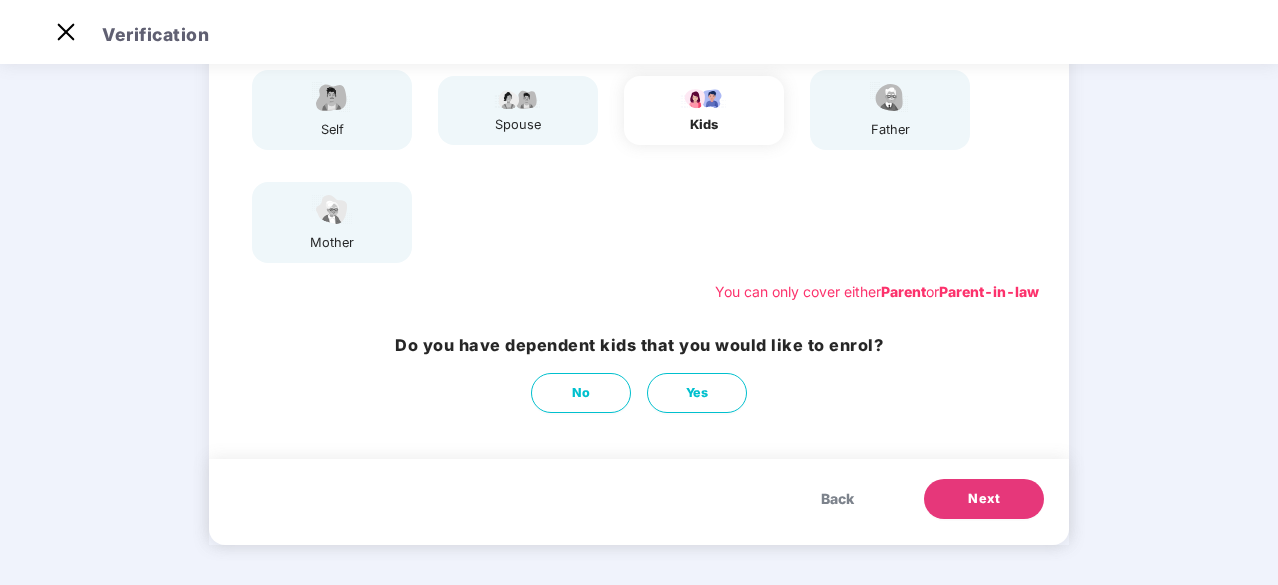 scroll, scrollTop: 211, scrollLeft: 0, axis: vertical 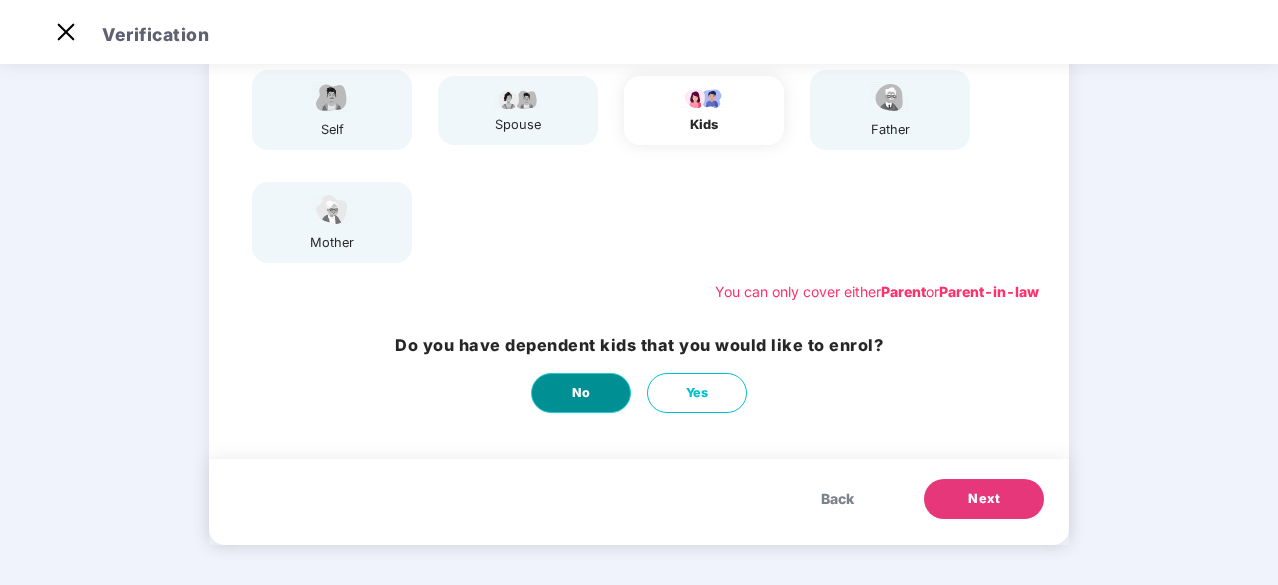click on "No" at bounding box center [581, 393] 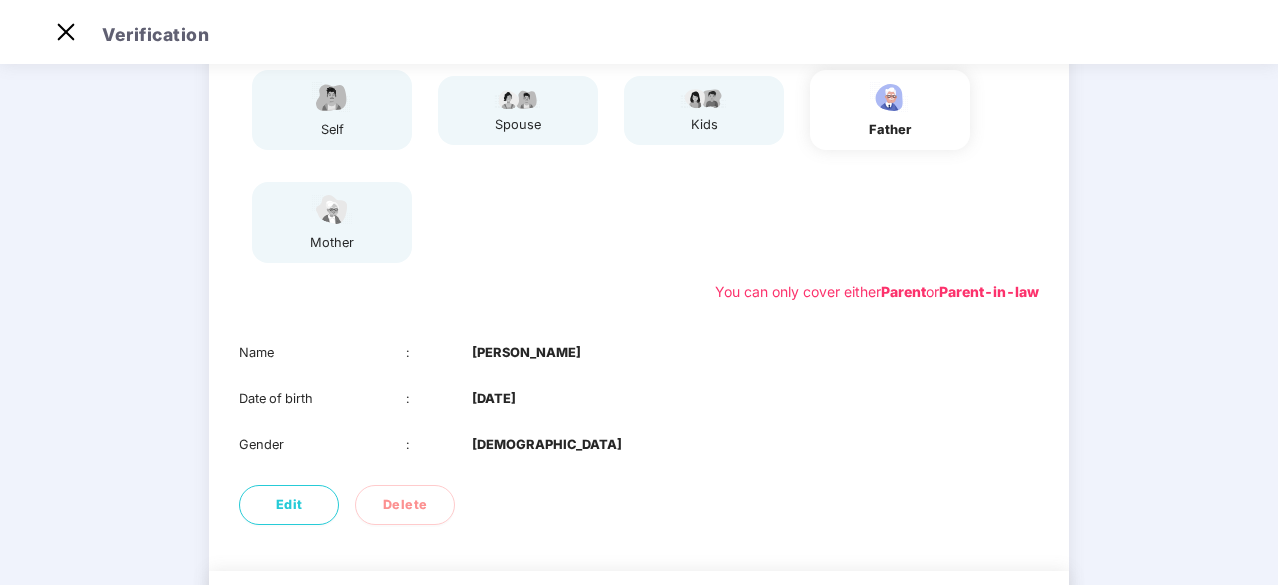 scroll, scrollTop: 0, scrollLeft: 0, axis: both 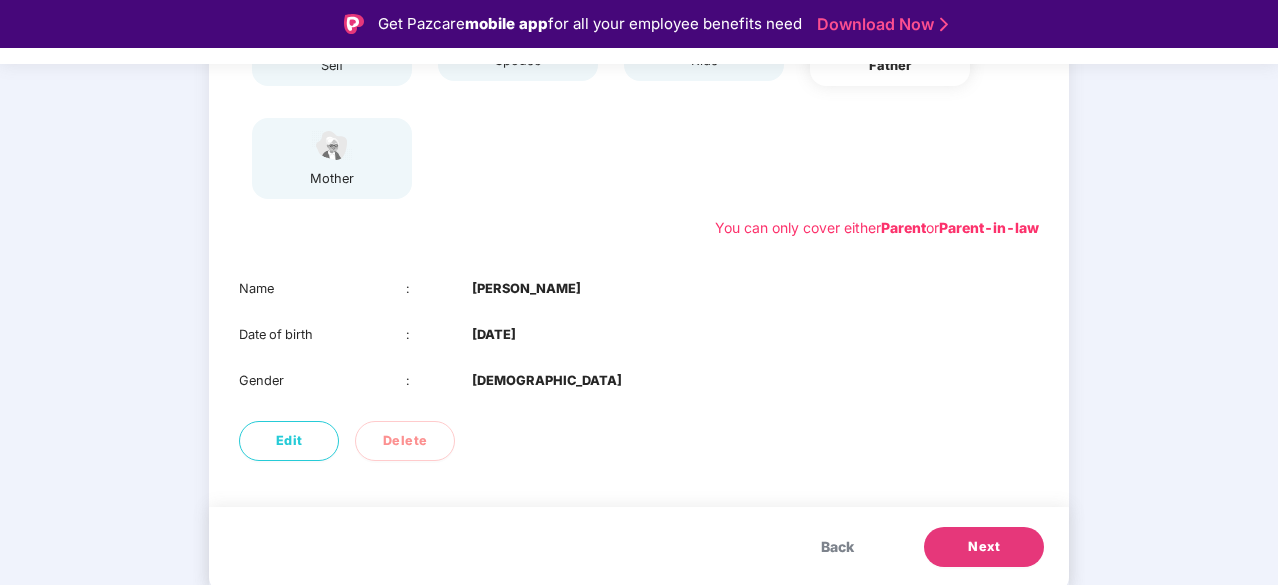 click on "Next" at bounding box center (984, 547) 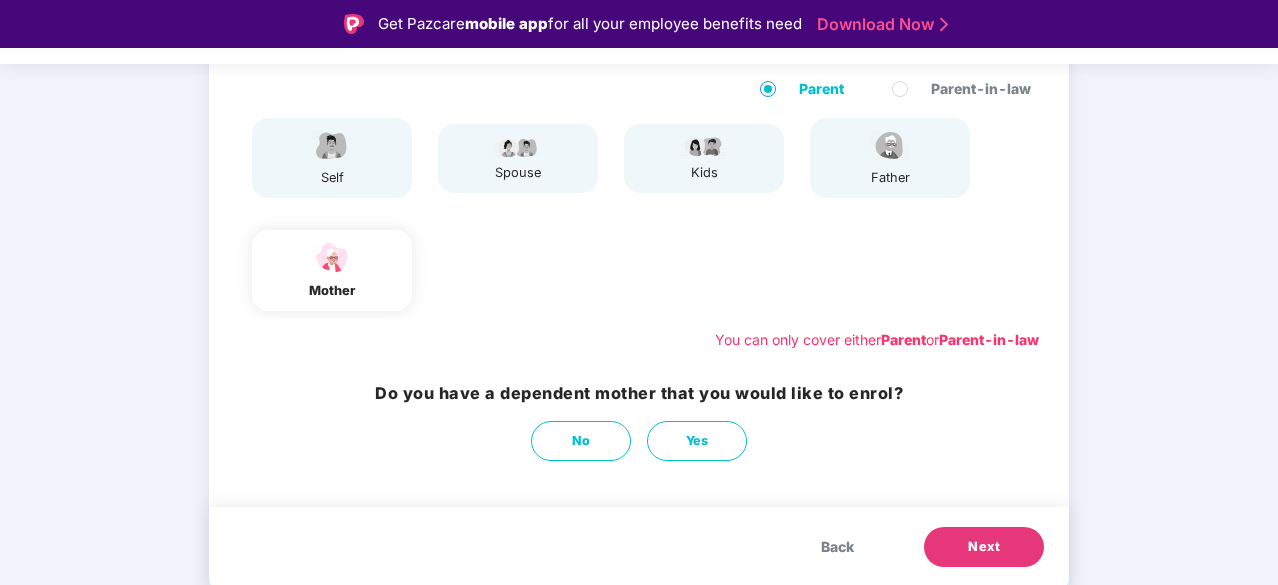 scroll, scrollTop: 48, scrollLeft: 0, axis: vertical 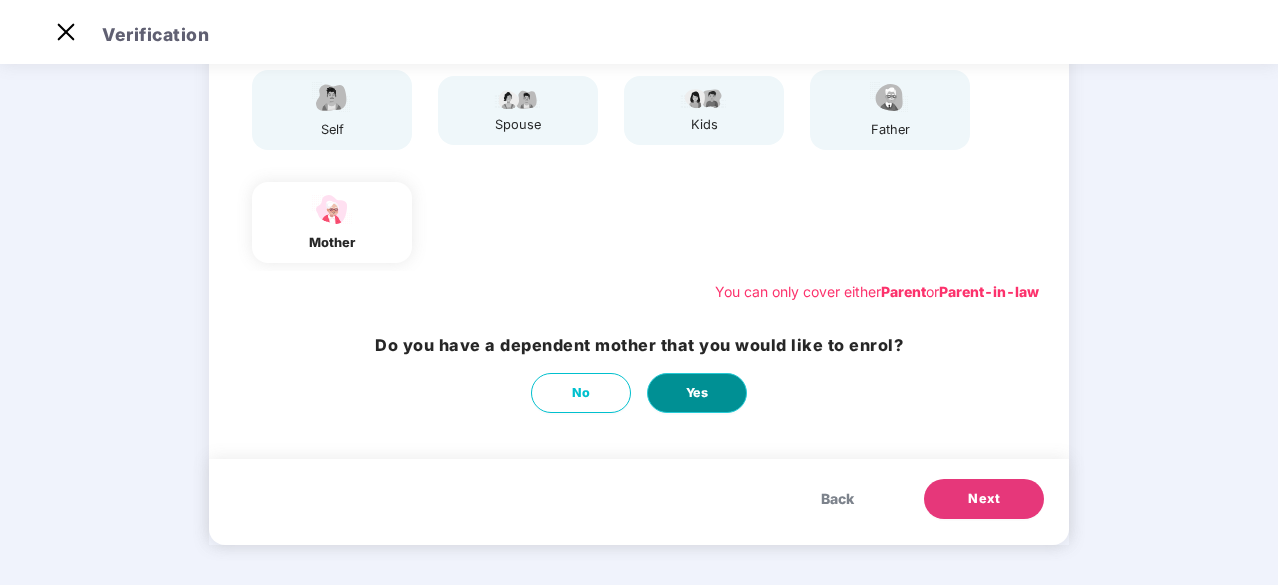 click on "Yes" at bounding box center (697, 393) 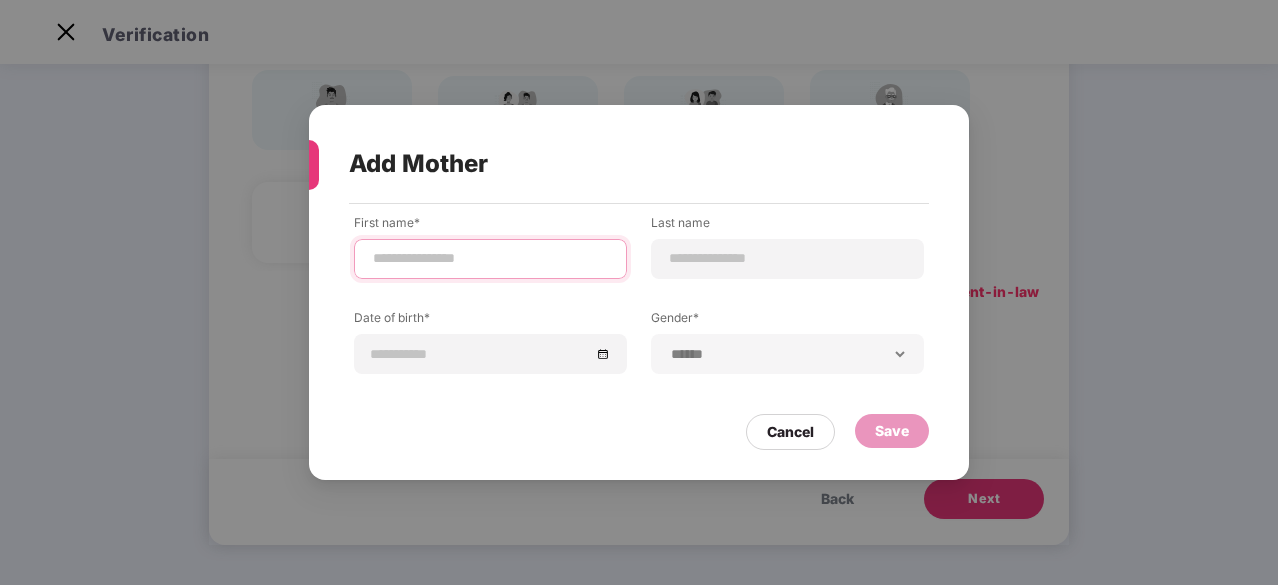 click at bounding box center (490, 258) 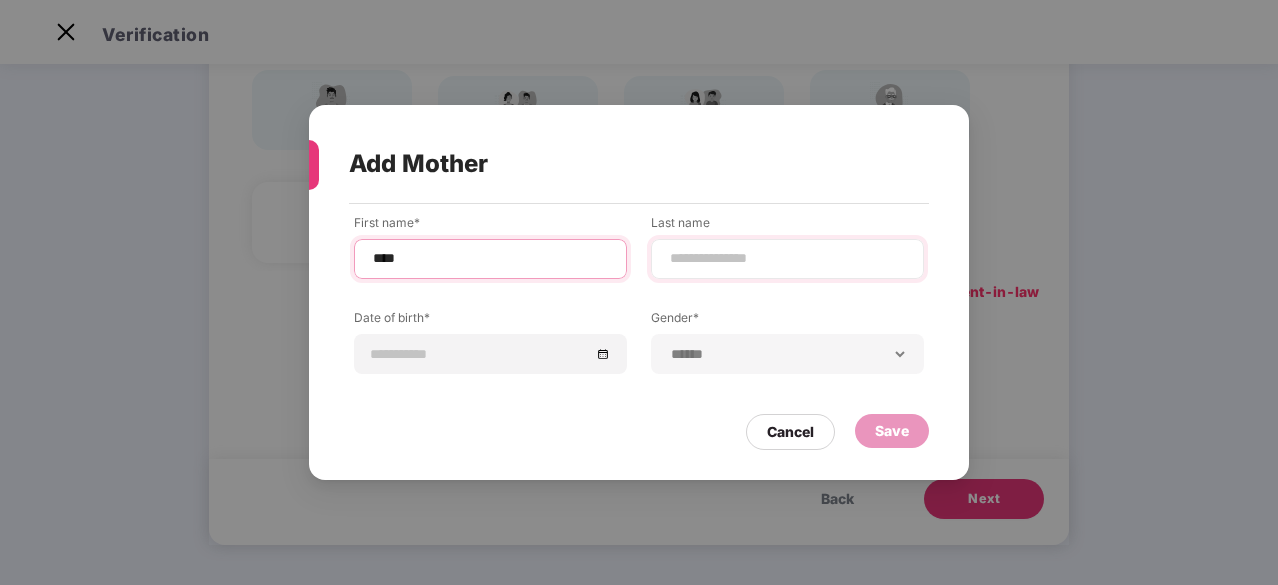 type on "****" 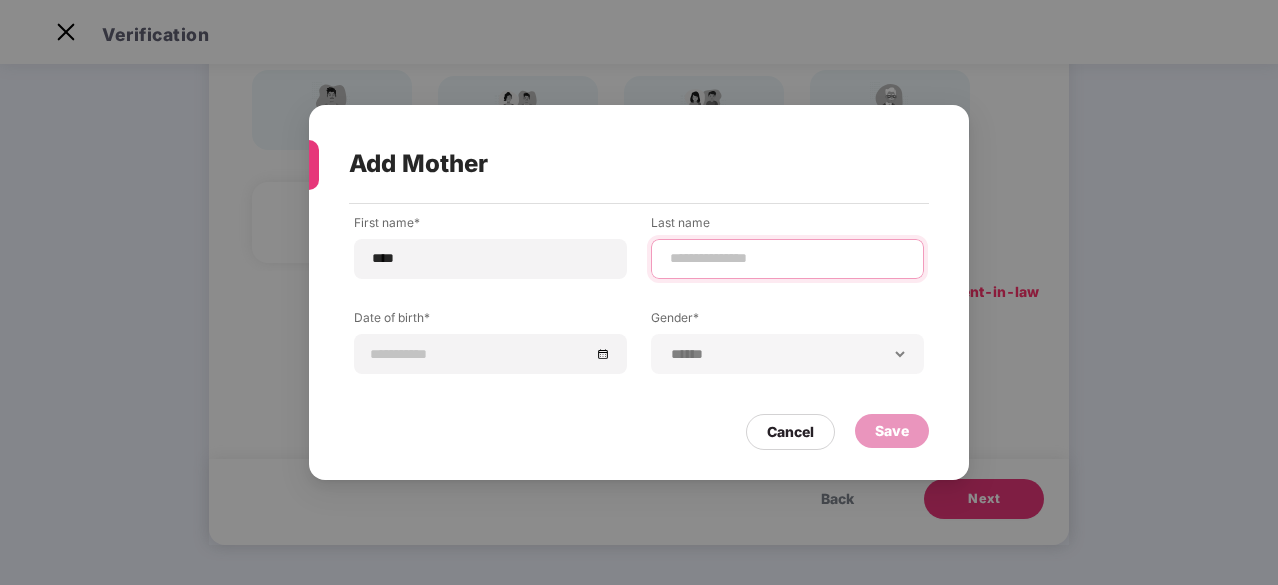 click at bounding box center (787, 258) 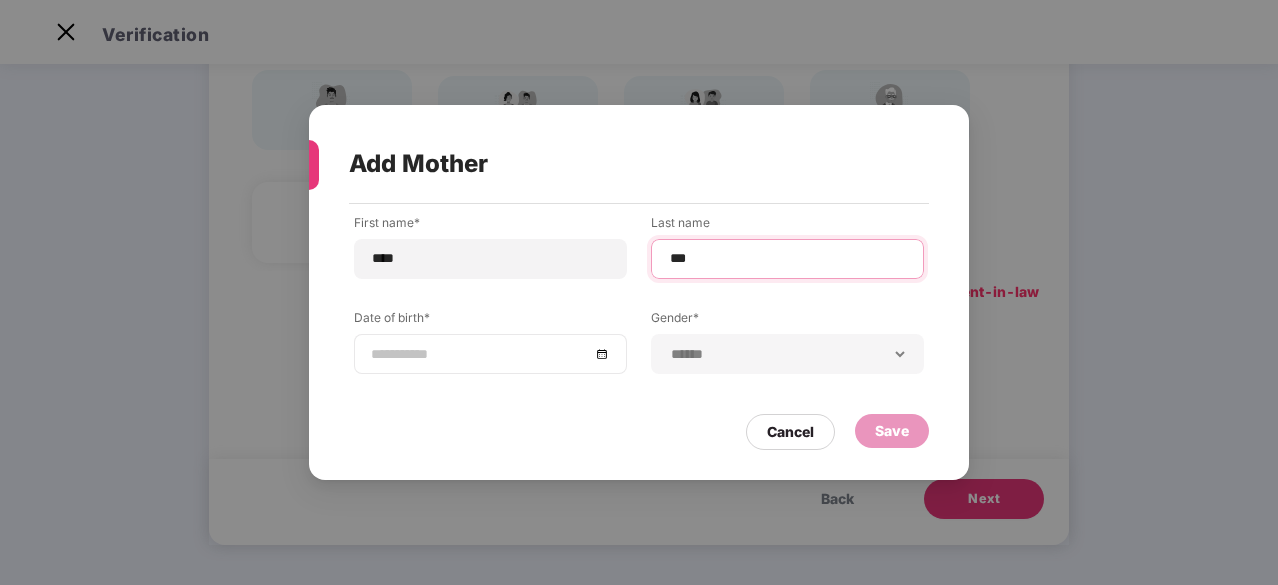 type on "***" 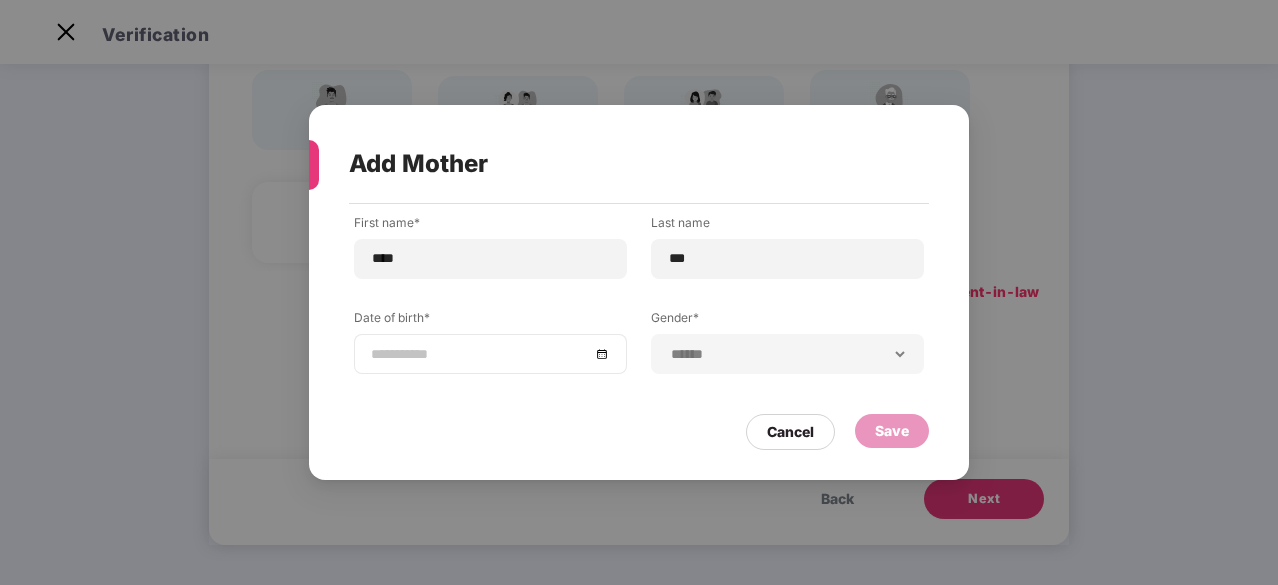 click at bounding box center (490, 354) 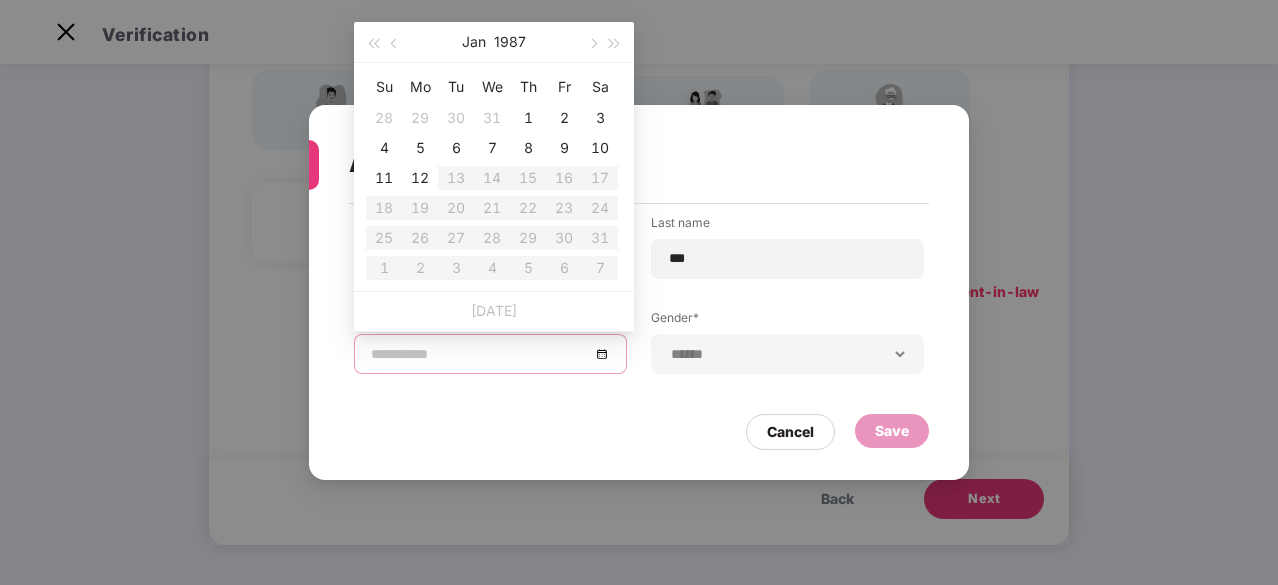 click at bounding box center (490, 354) 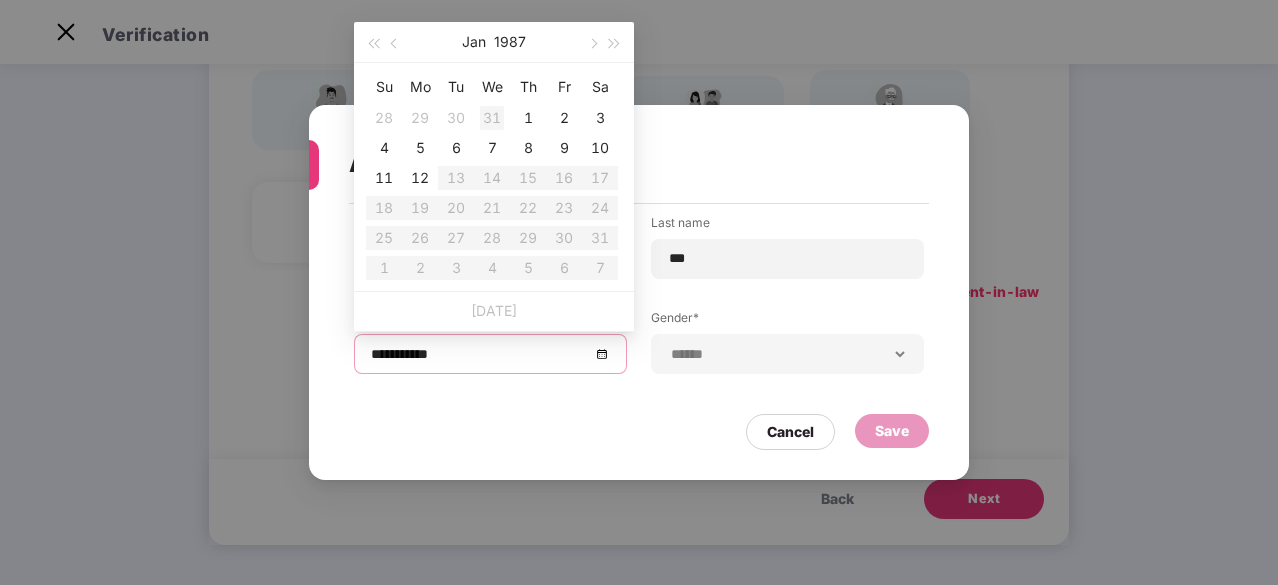 type on "**********" 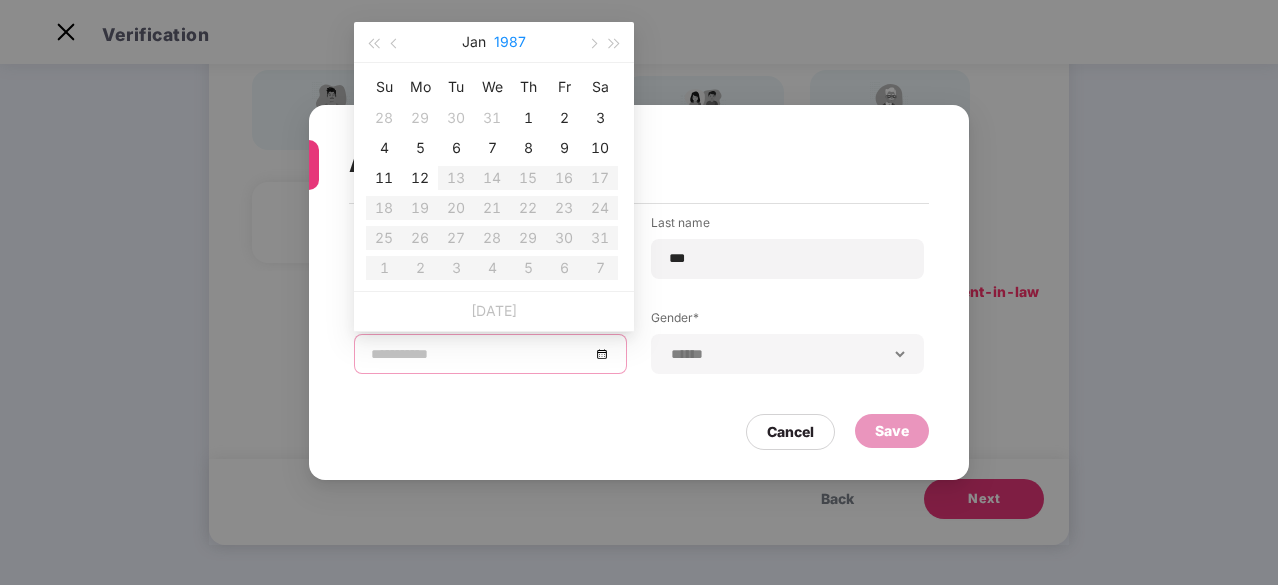 click on "1987" at bounding box center (510, 42) 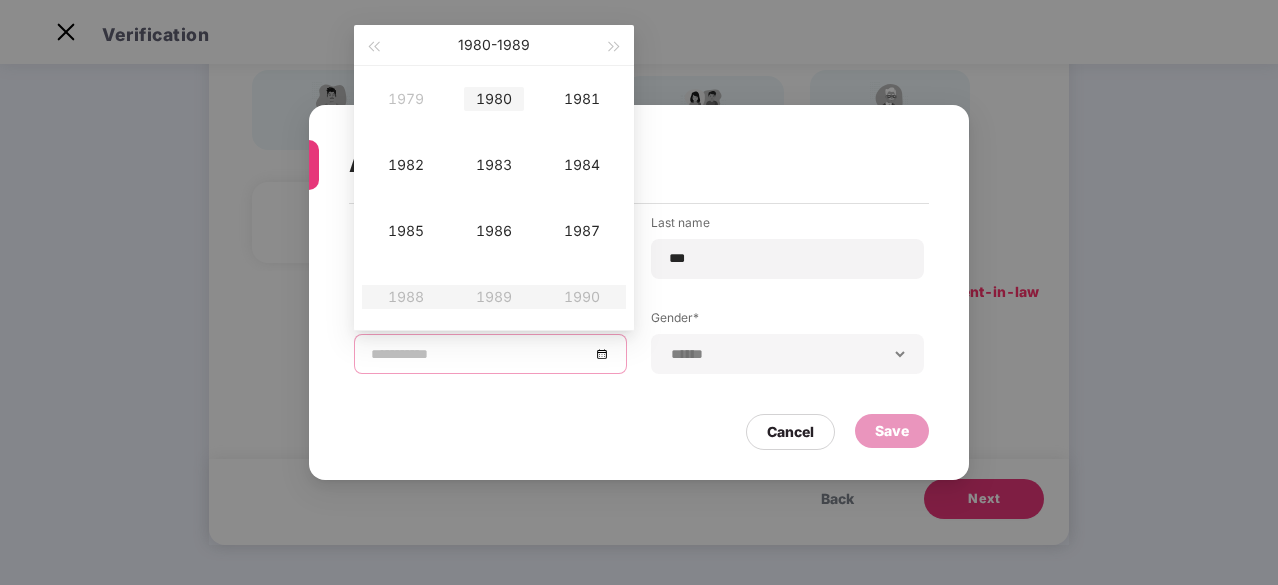 type on "**********" 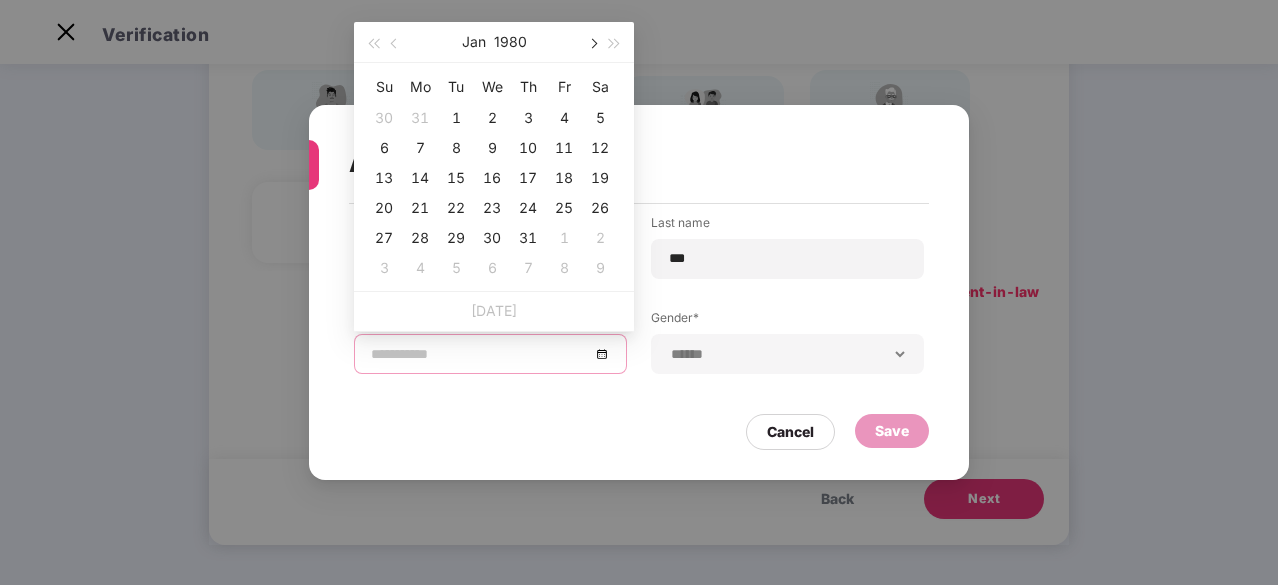 click at bounding box center (592, 44) 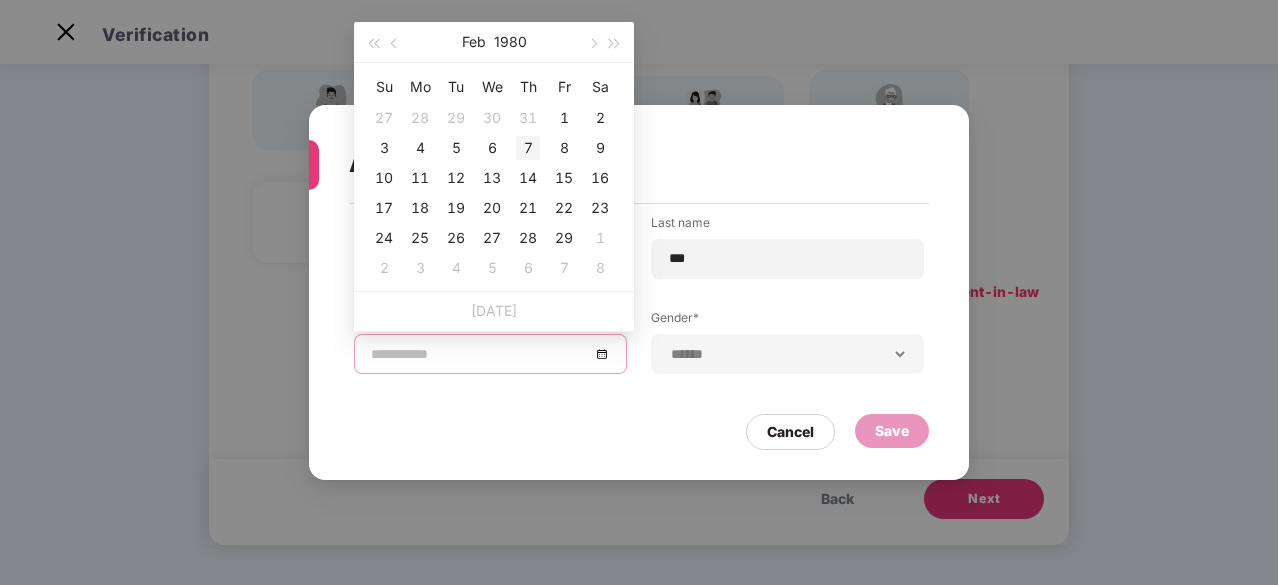 type on "**********" 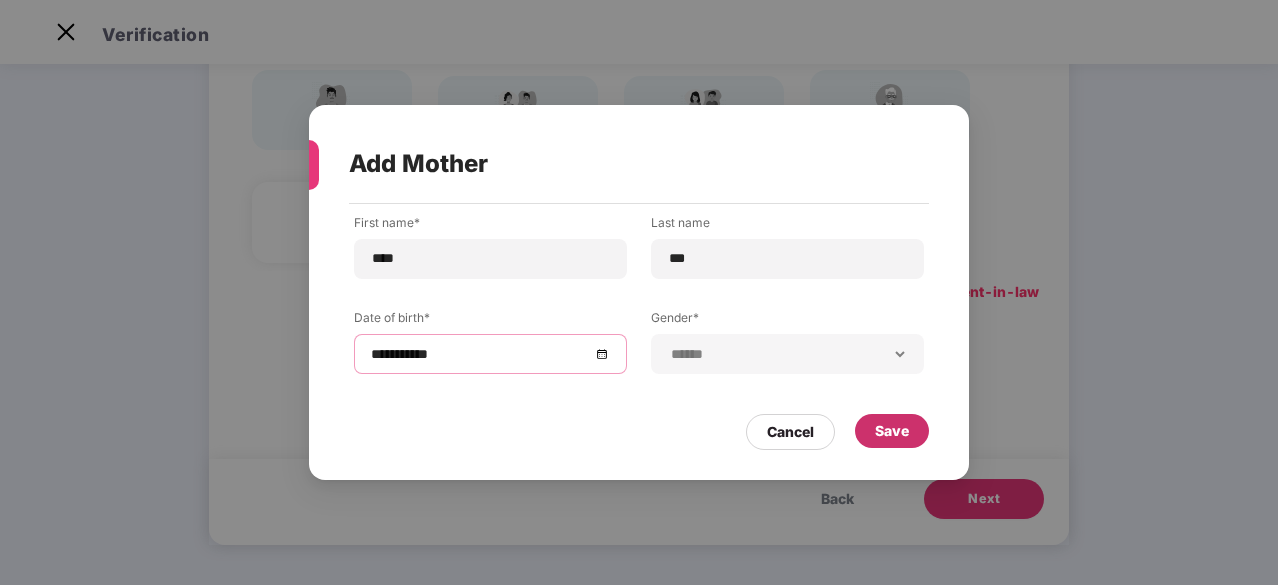 click on "Save" at bounding box center [892, 431] 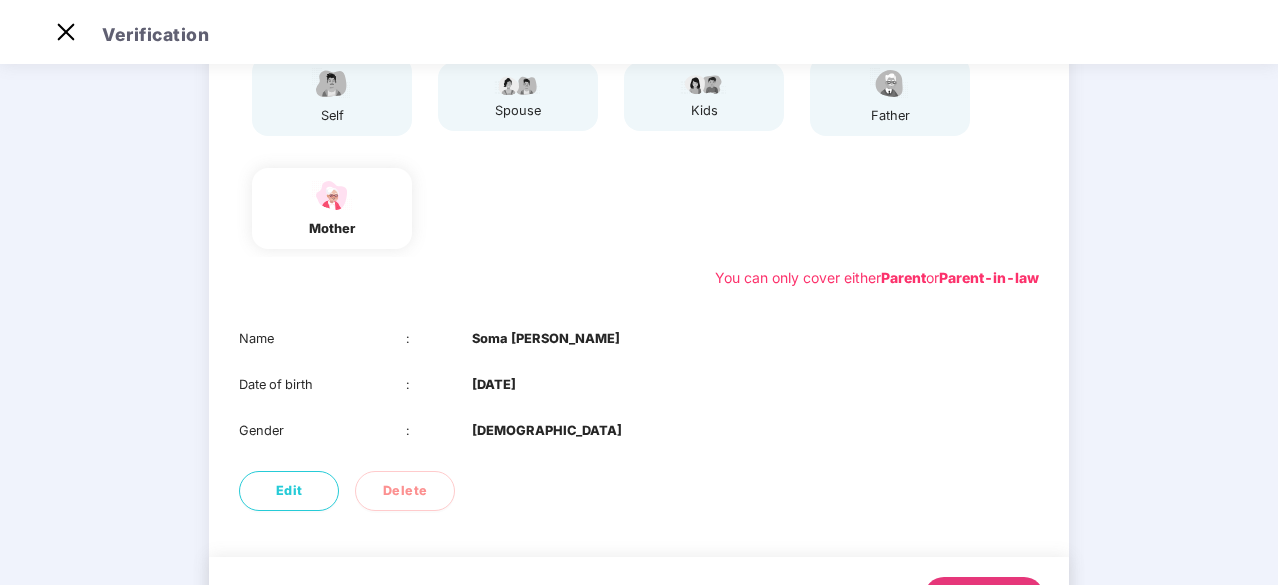 scroll, scrollTop: 323, scrollLeft: 0, axis: vertical 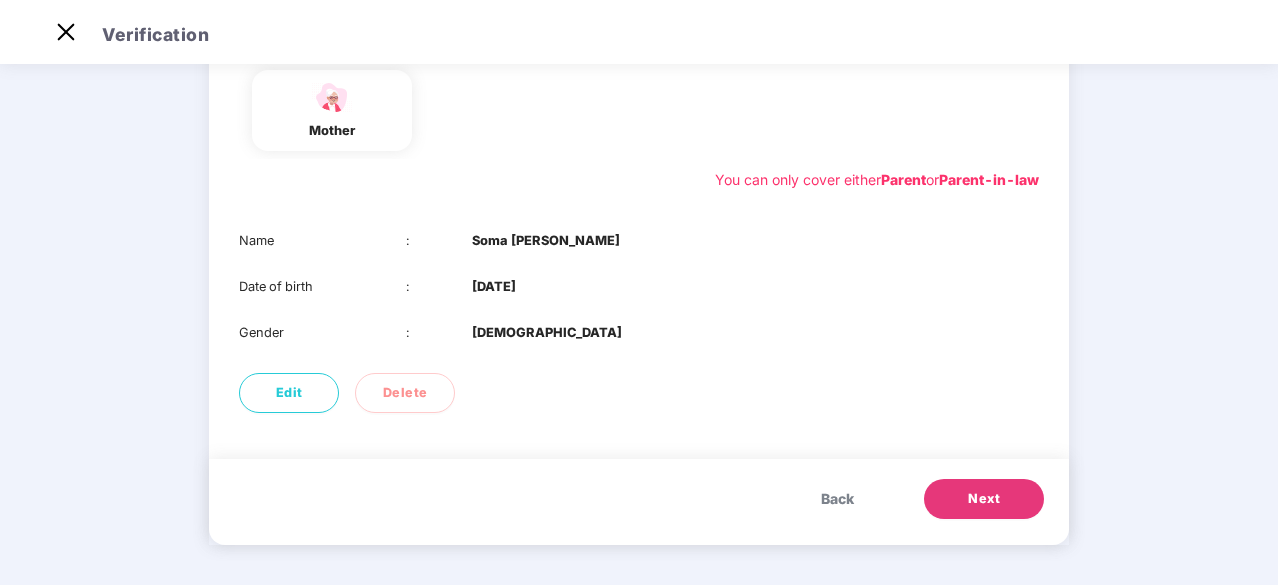 click on "Next" at bounding box center (984, 499) 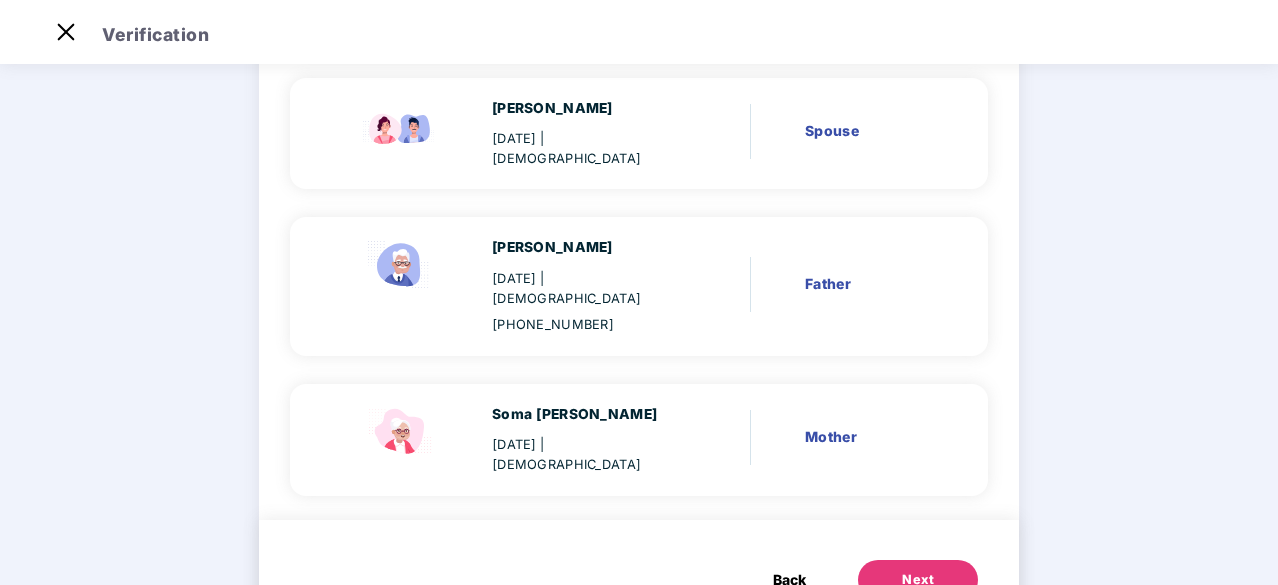 scroll, scrollTop: 383, scrollLeft: 0, axis: vertical 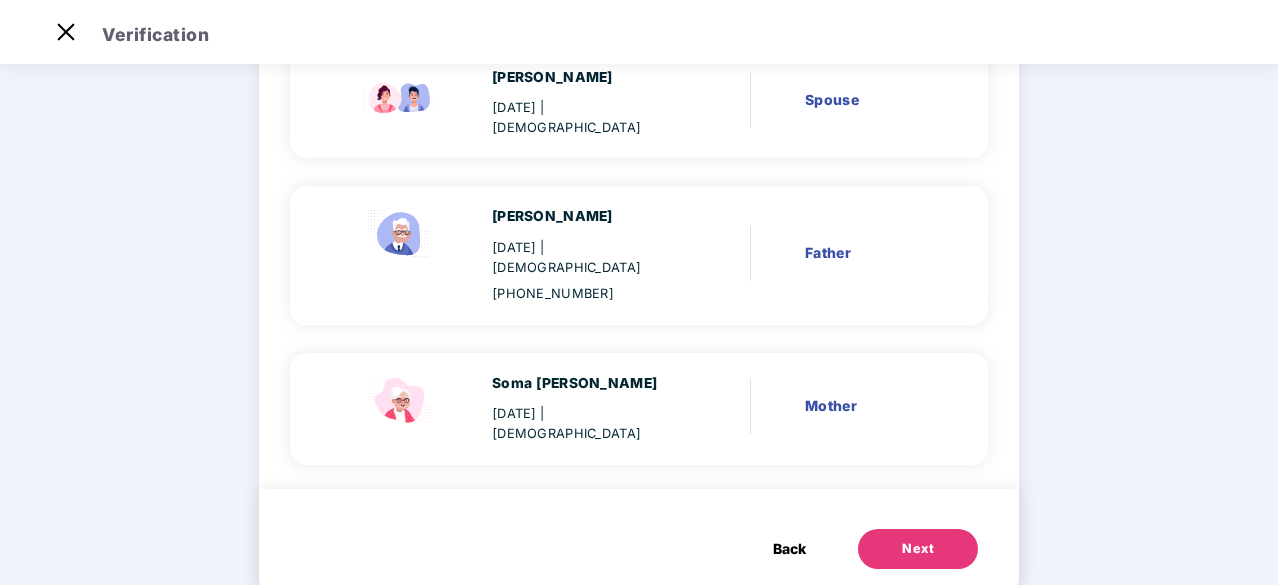 click on "Back" at bounding box center (789, 549) 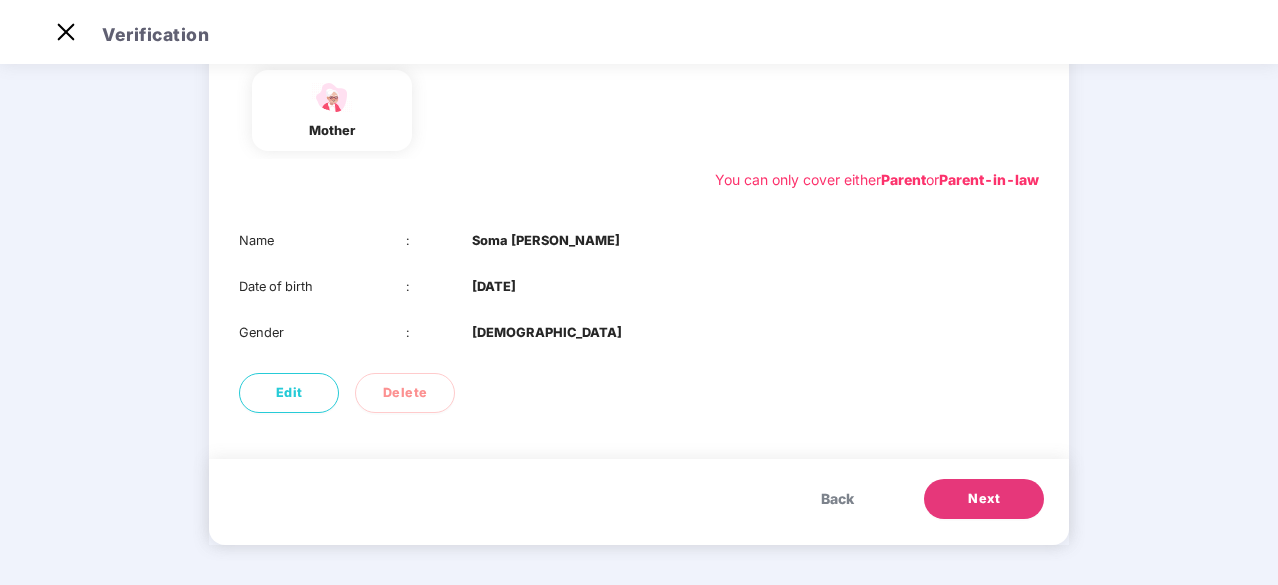 scroll, scrollTop: 323, scrollLeft: 0, axis: vertical 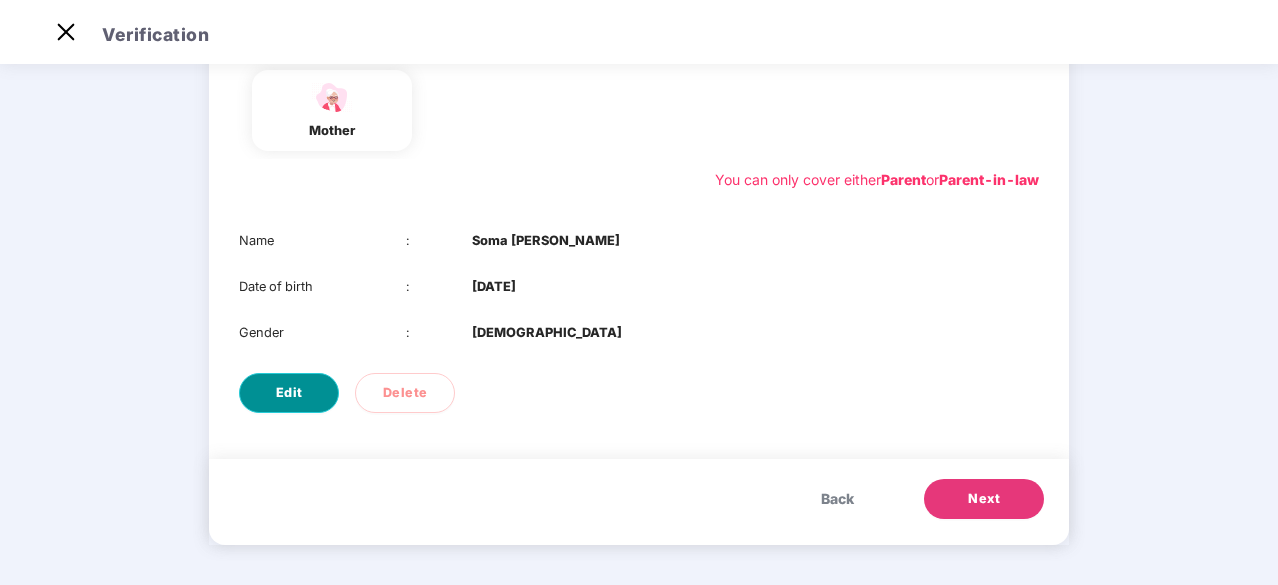 click on "Edit" at bounding box center [289, 393] 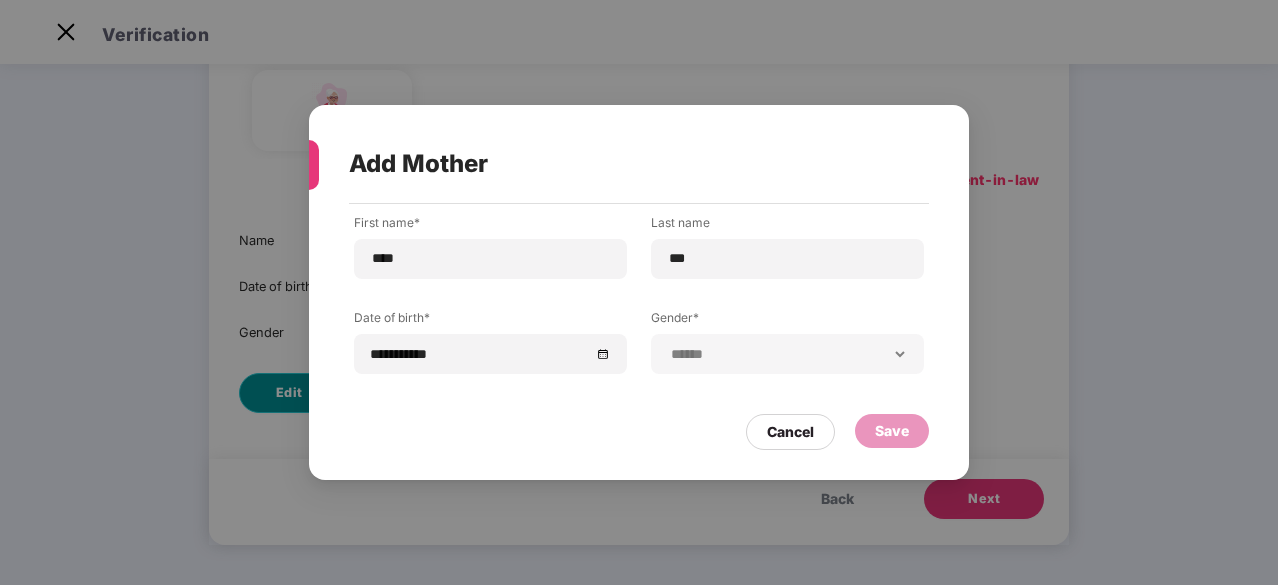 scroll, scrollTop: 0, scrollLeft: 0, axis: both 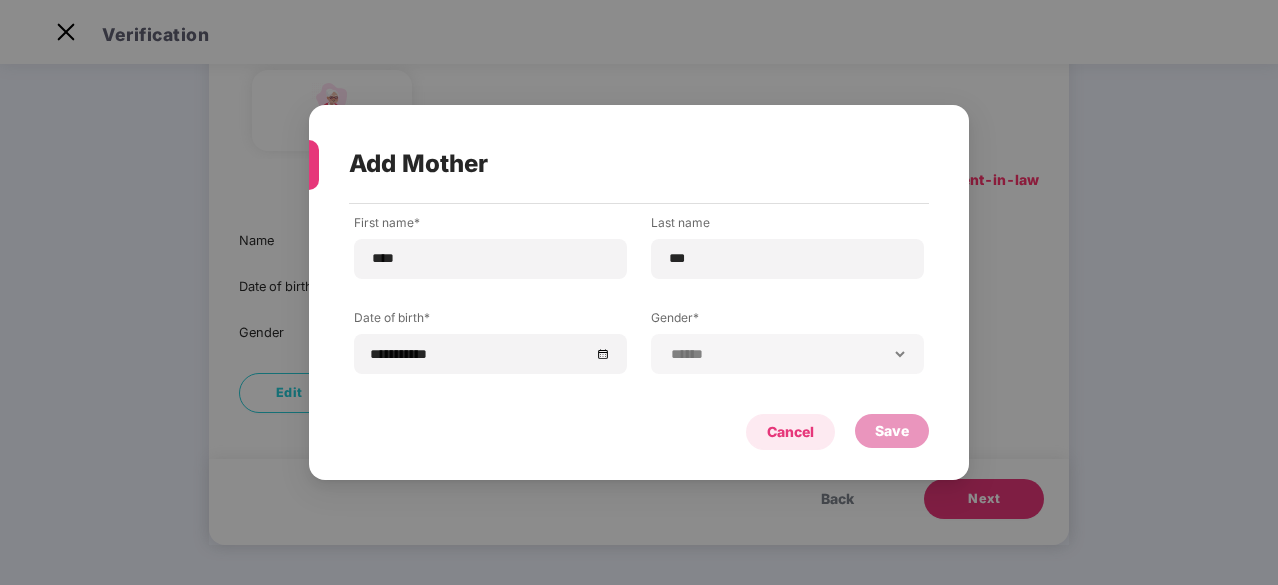 click on "Cancel" at bounding box center [790, 432] 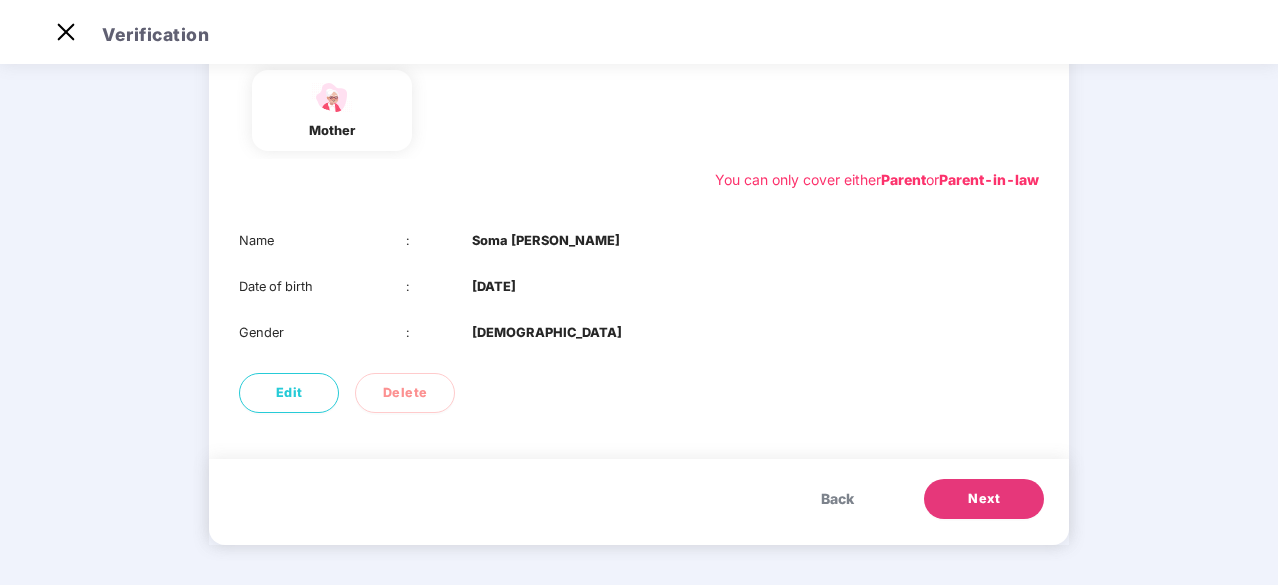 click on "Next" at bounding box center [984, 499] 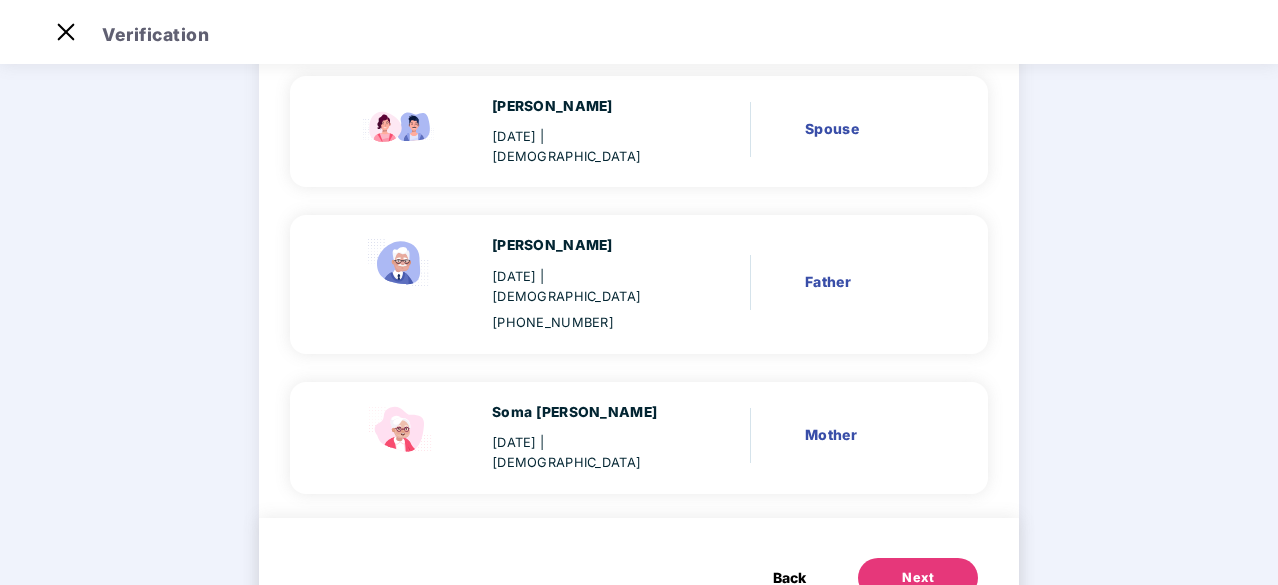 scroll, scrollTop: 383, scrollLeft: 0, axis: vertical 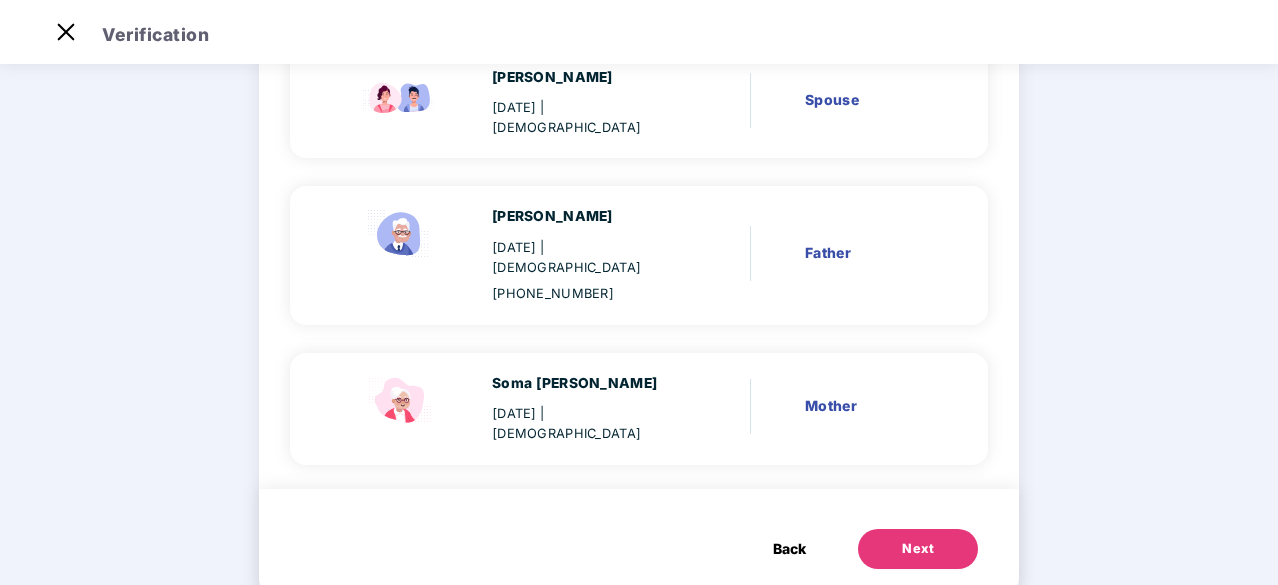 click on "Next" at bounding box center (918, 549) 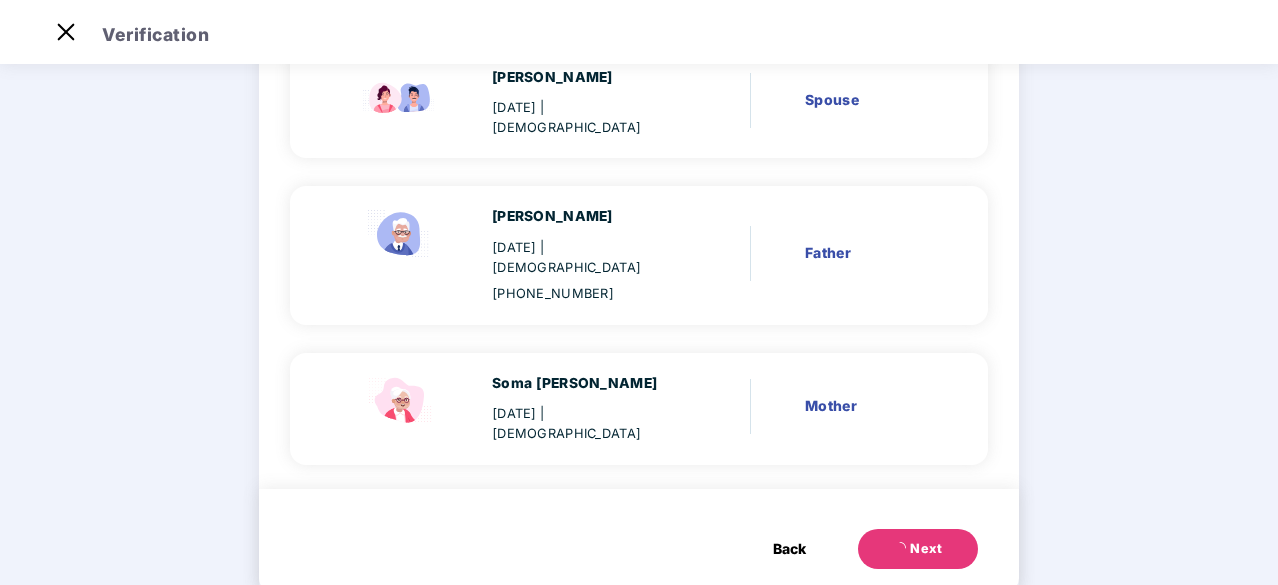 scroll, scrollTop: 0, scrollLeft: 0, axis: both 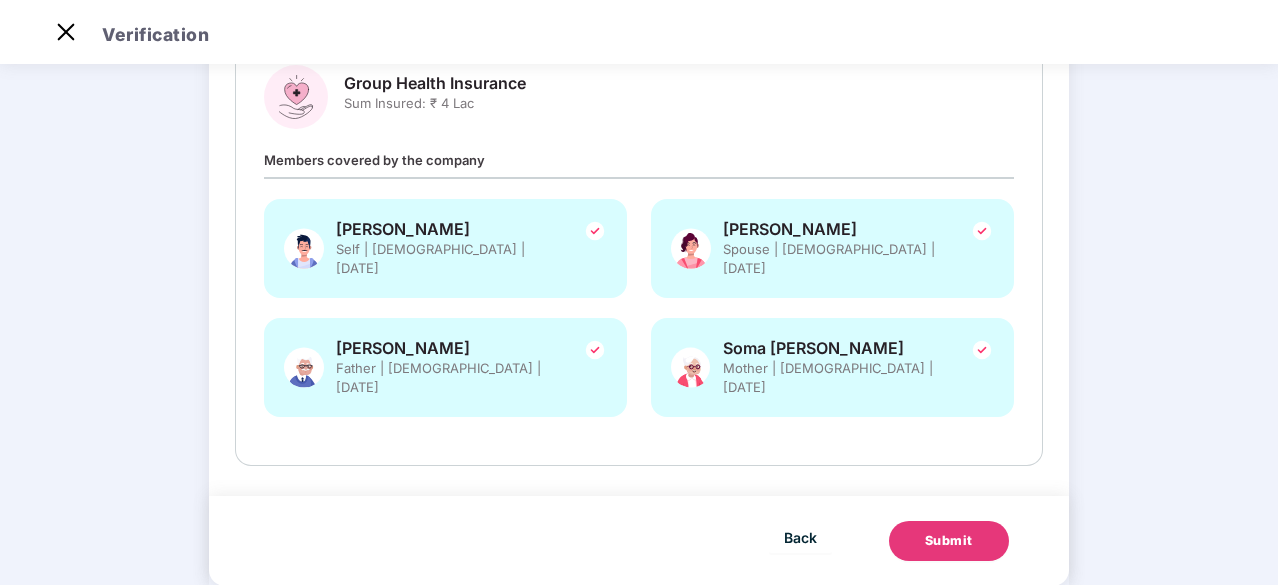 click on "Submit" at bounding box center [949, 541] 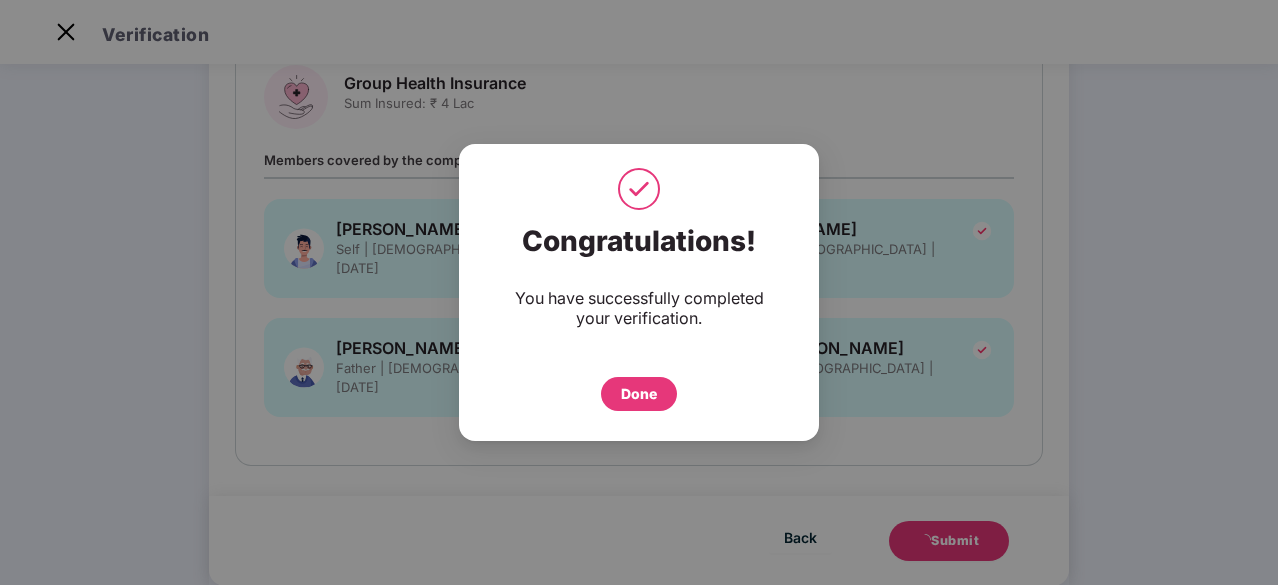 click on "Done" at bounding box center [639, 394] 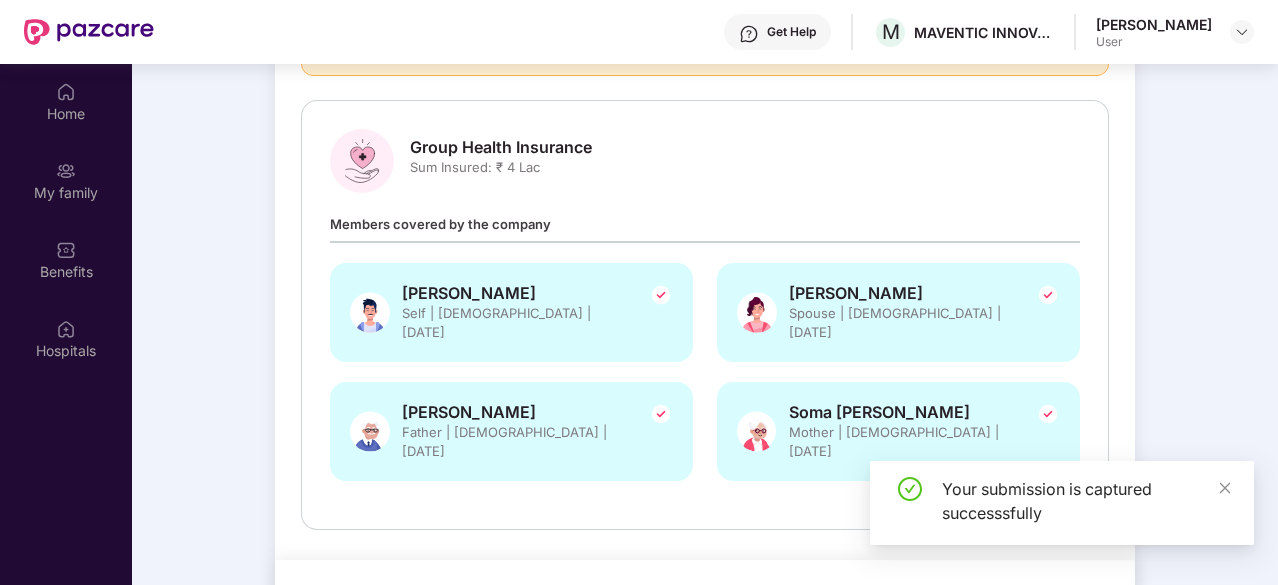 scroll, scrollTop: 112, scrollLeft: 0, axis: vertical 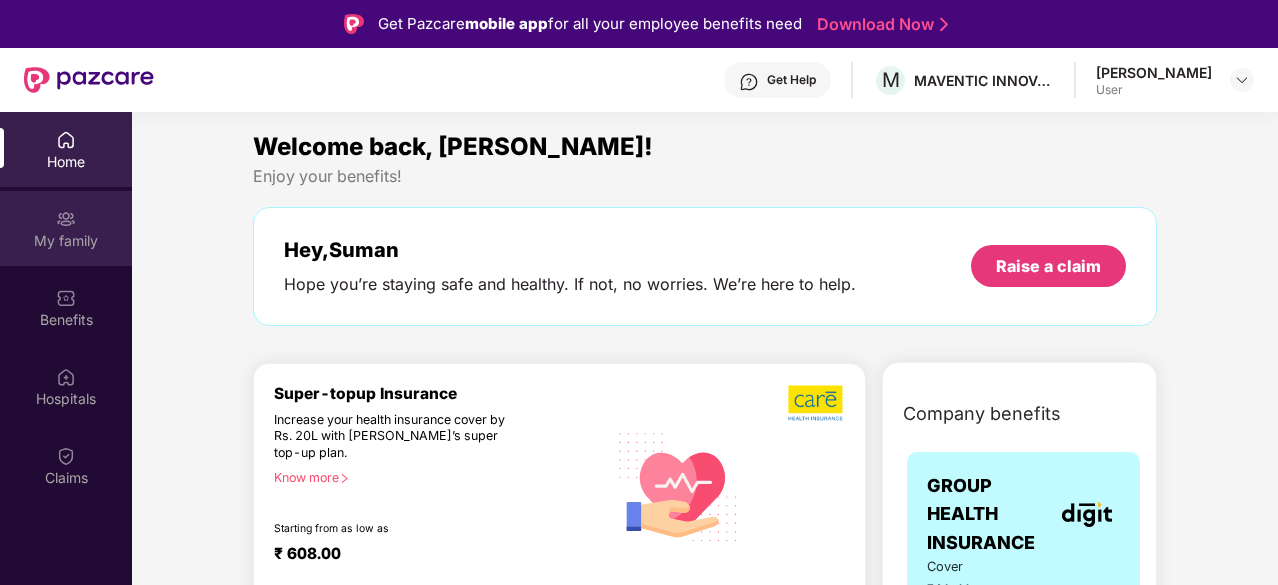 click on "My family" at bounding box center [66, 228] 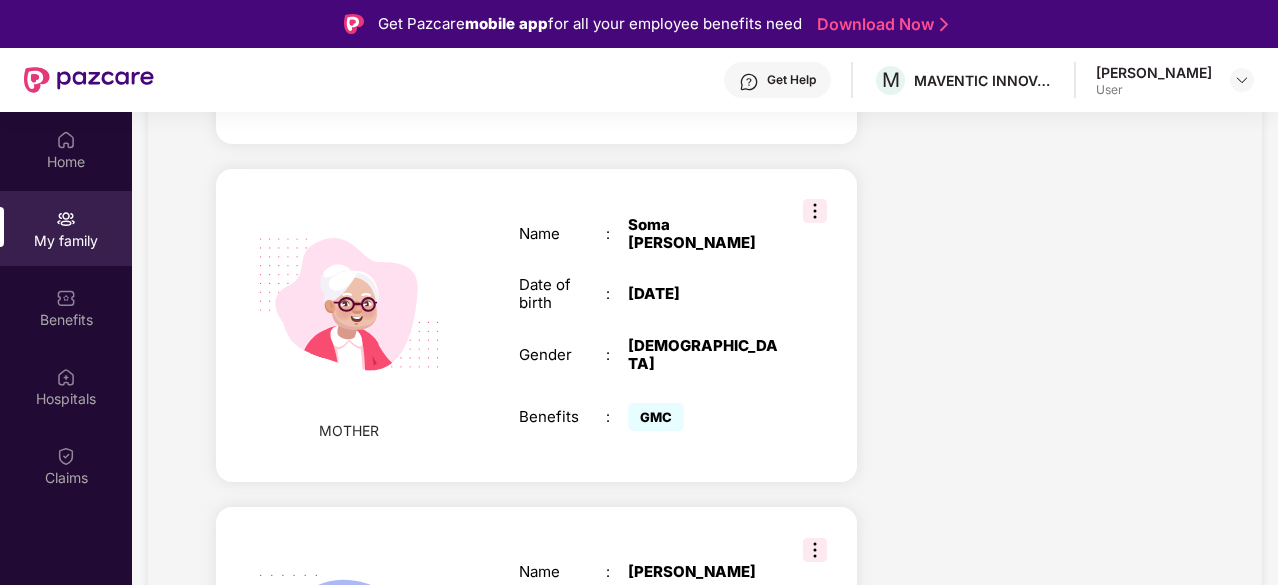scroll, scrollTop: 1082, scrollLeft: 0, axis: vertical 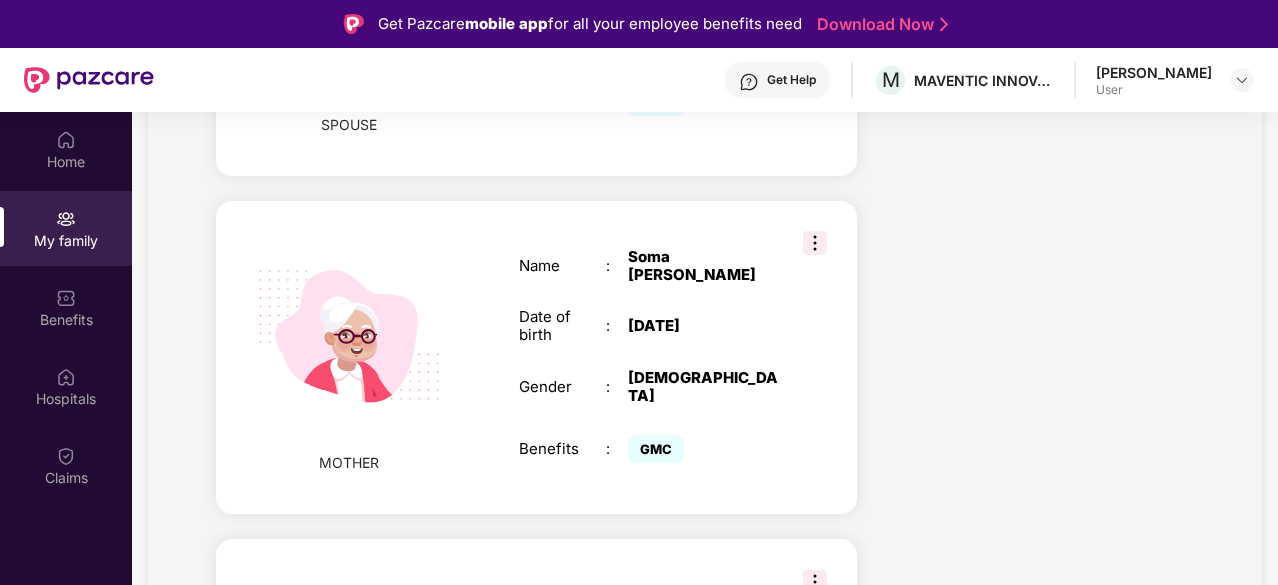 click at bounding box center [815, 582] 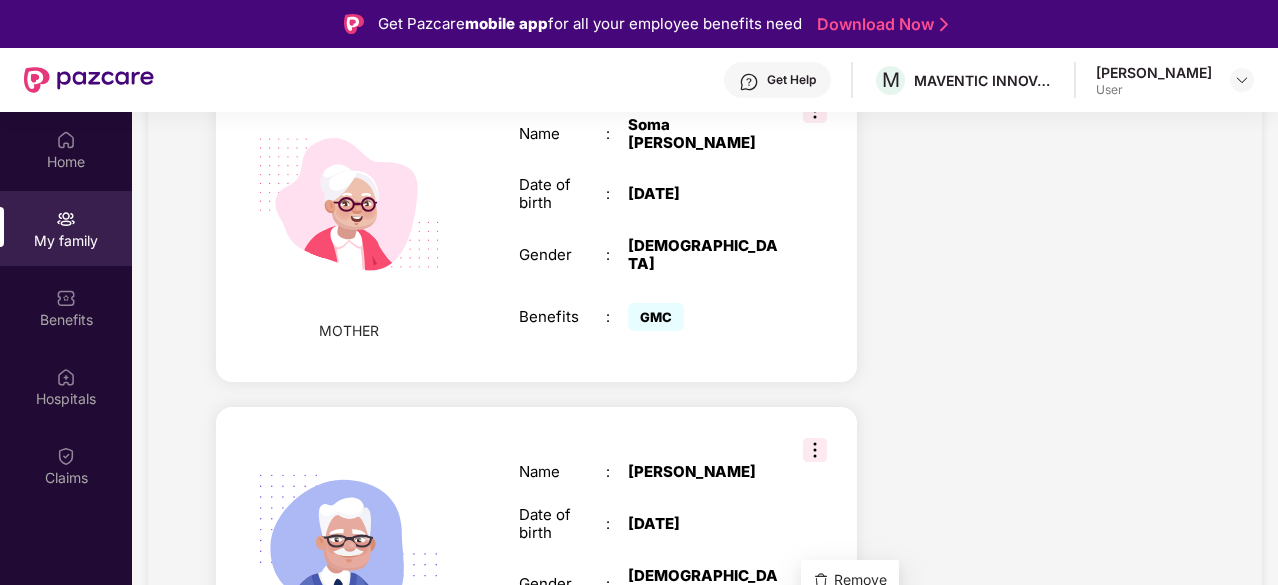 scroll, scrollTop: 1282, scrollLeft: 0, axis: vertical 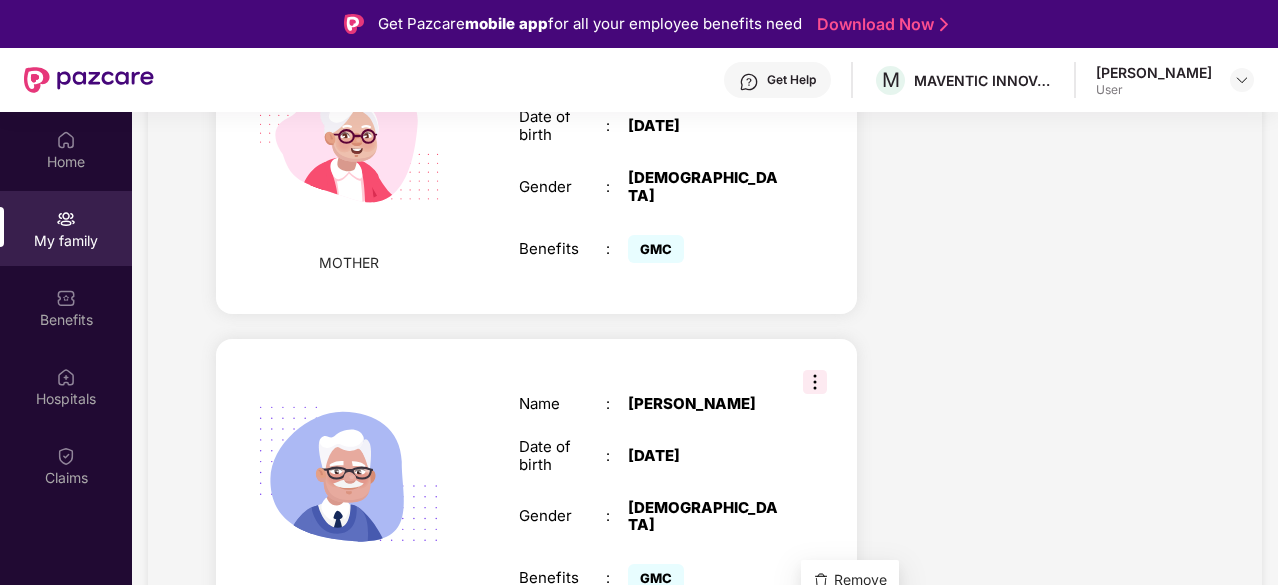 click on "Health Cover    cover ₹4 Lakhs    Policy issued 01 July 2025 Policy Expiry 30 June 2026 Enabled for 4 family members View details" at bounding box center [1041, -184] 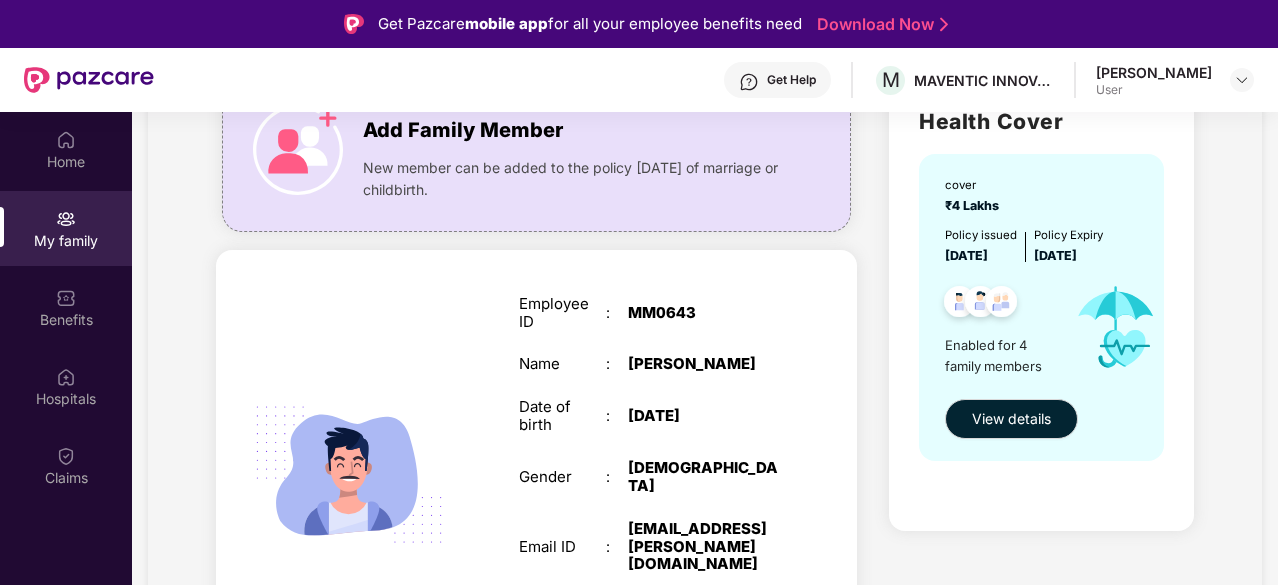 scroll, scrollTop: 0, scrollLeft: 0, axis: both 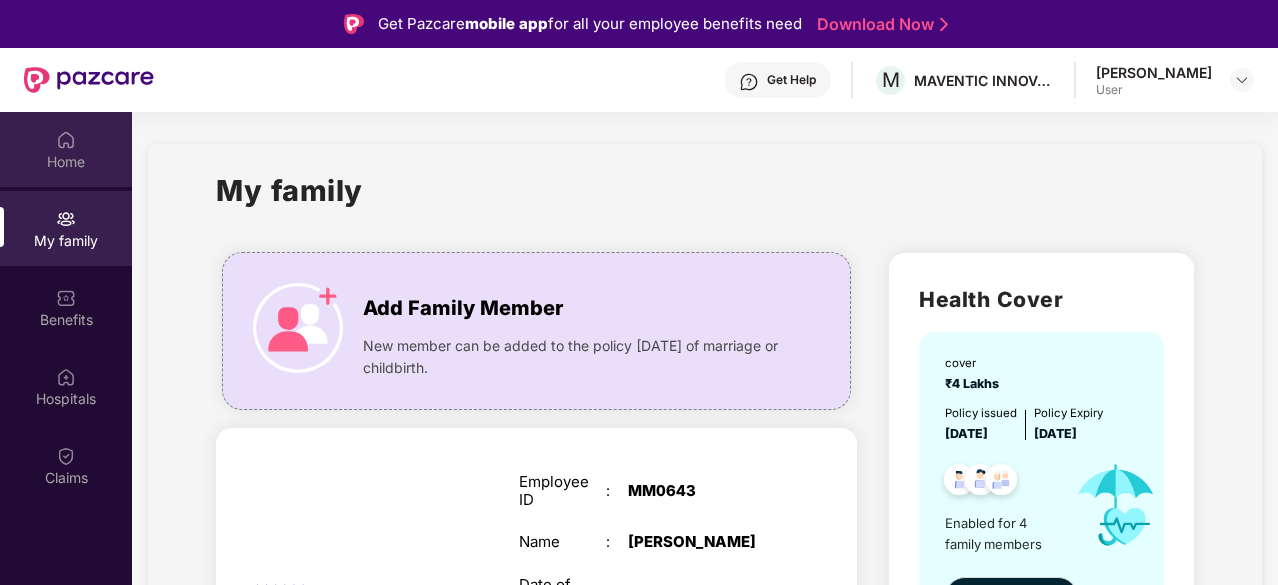 click on "Home" at bounding box center (66, 149) 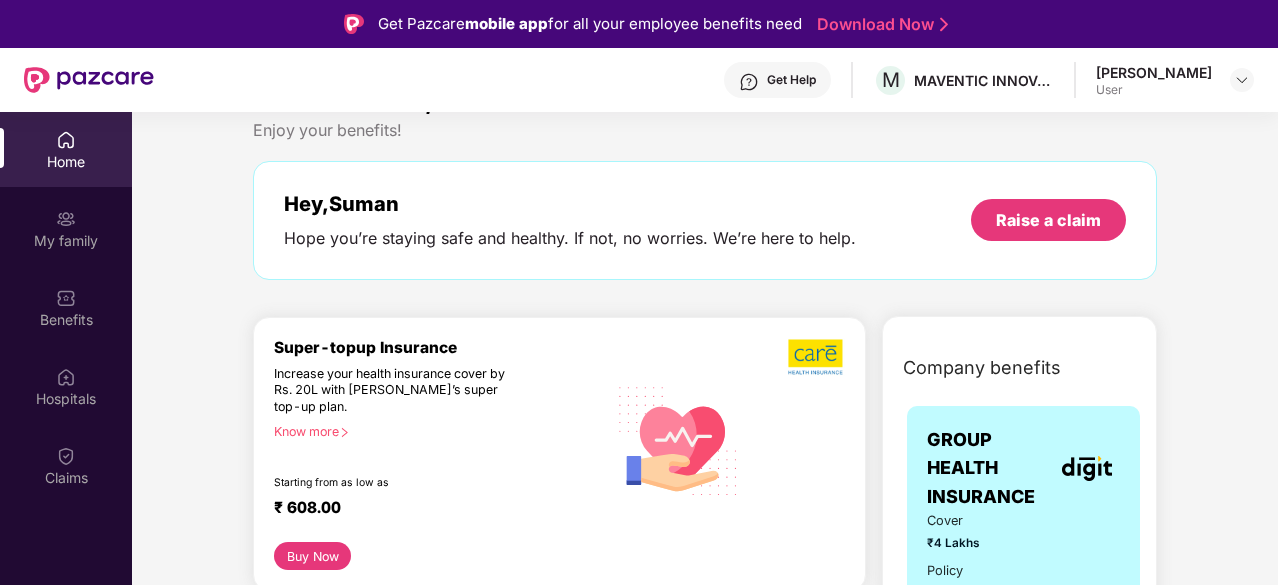 scroll, scrollTop: 0, scrollLeft: 0, axis: both 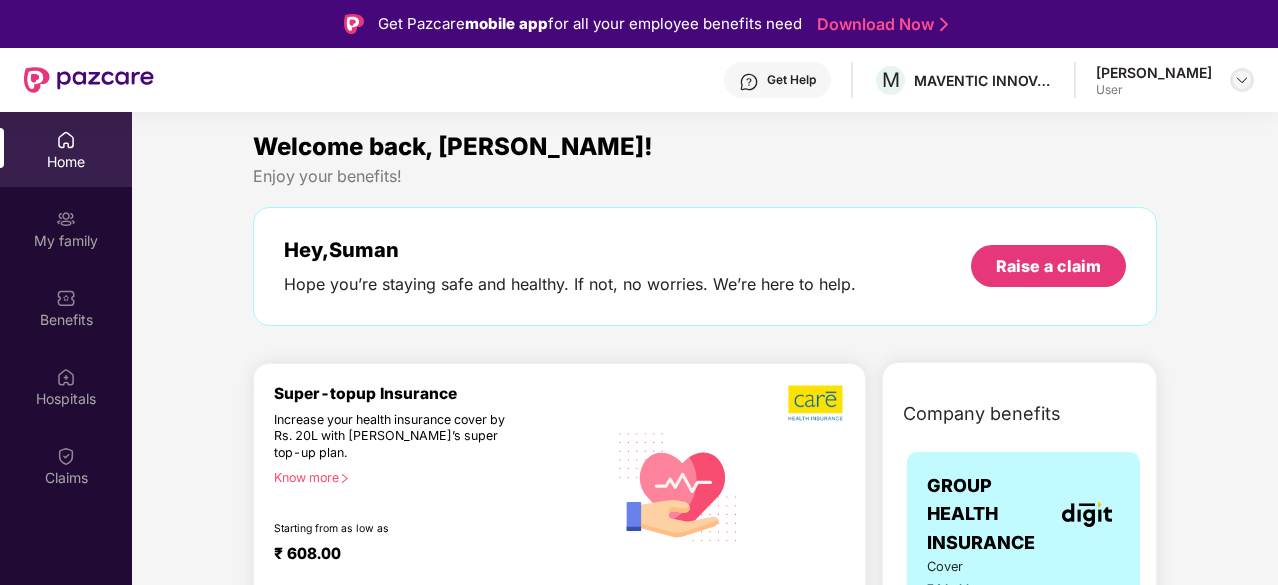 click at bounding box center (1242, 80) 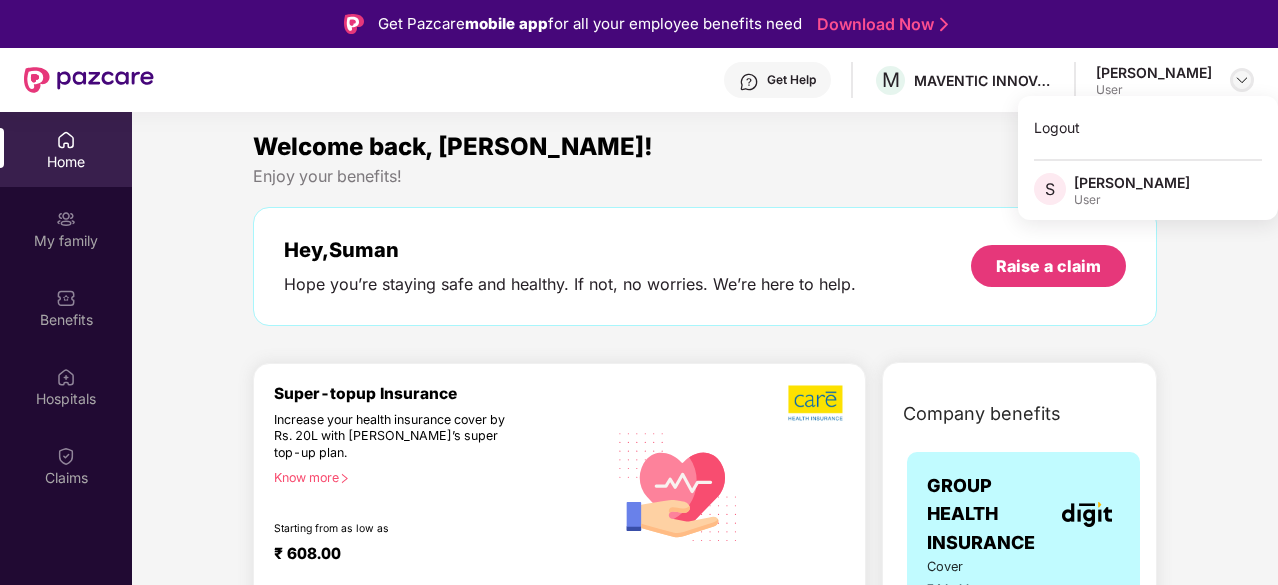 click at bounding box center [1242, 80] 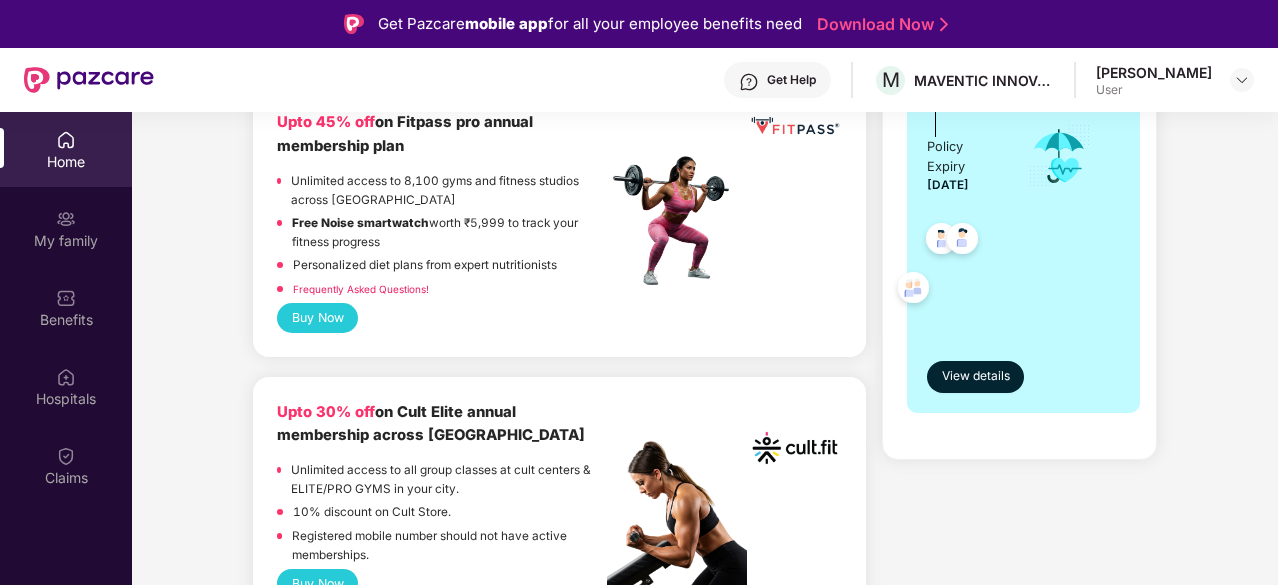 scroll, scrollTop: 600, scrollLeft: 0, axis: vertical 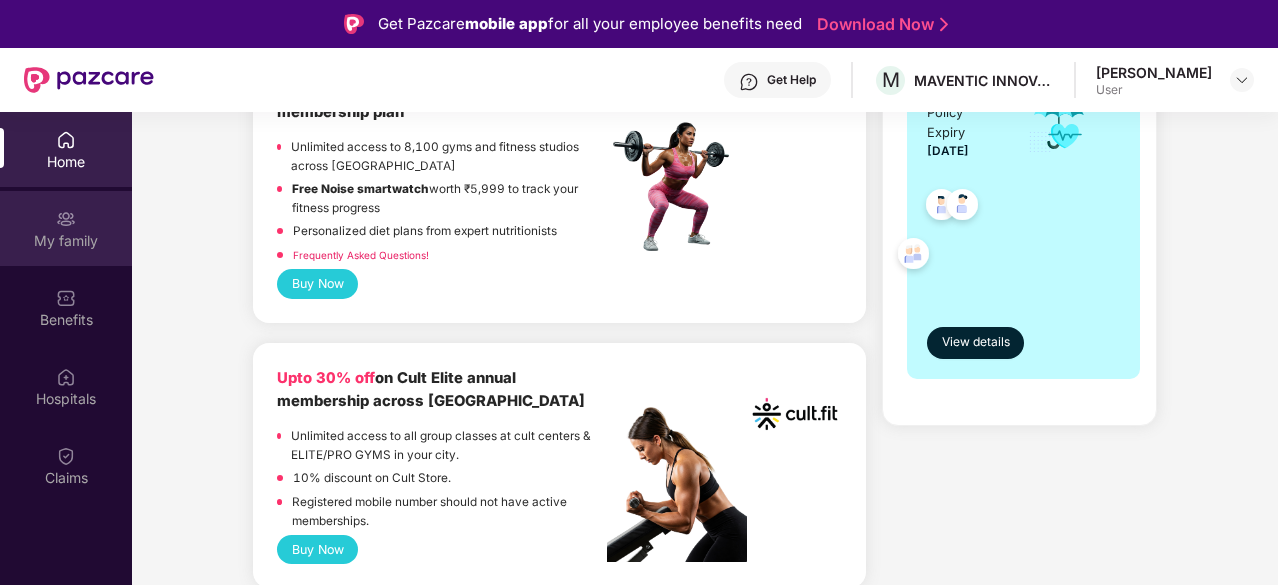 click on "My family" at bounding box center [66, 228] 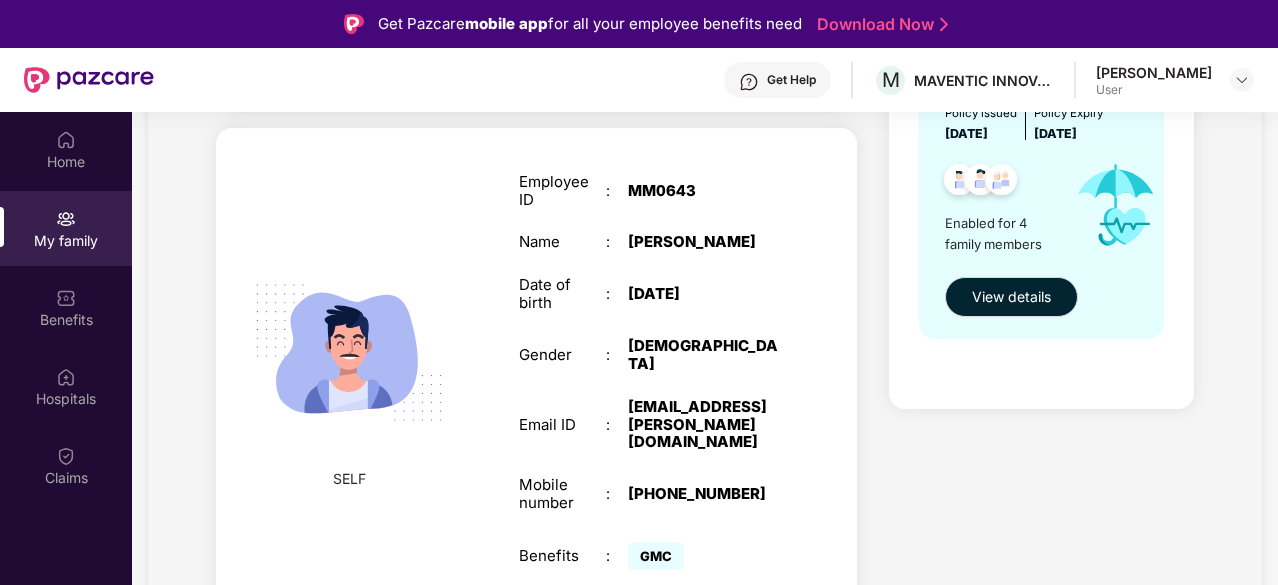 scroll, scrollTop: 0, scrollLeft: 0, axis: both 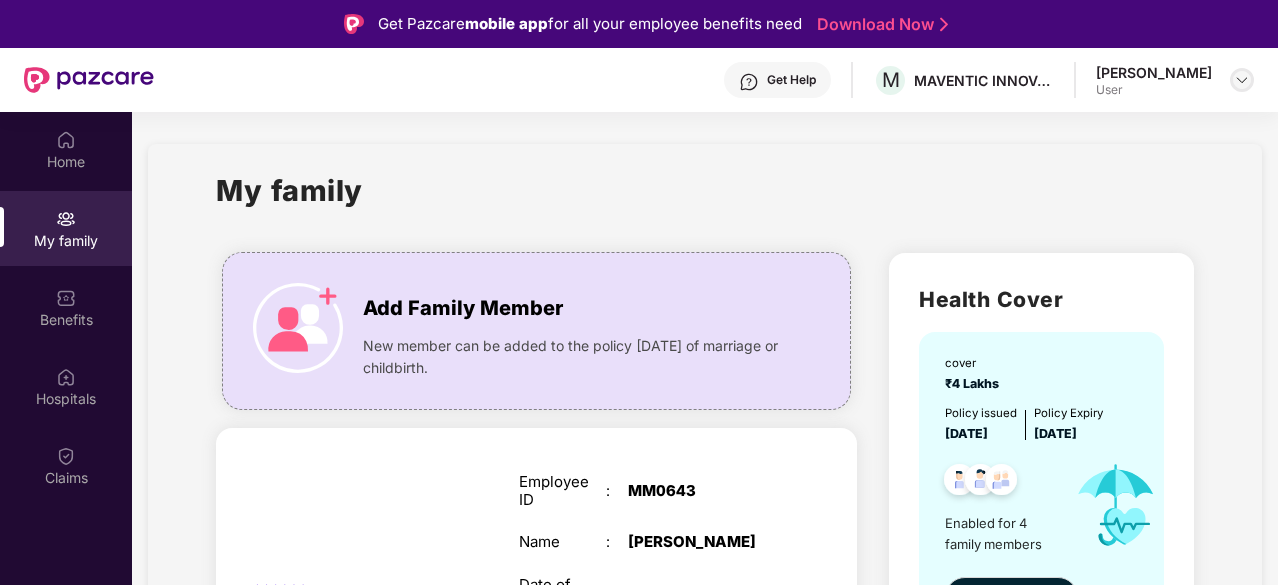 click at bounding box center (1242, 80) 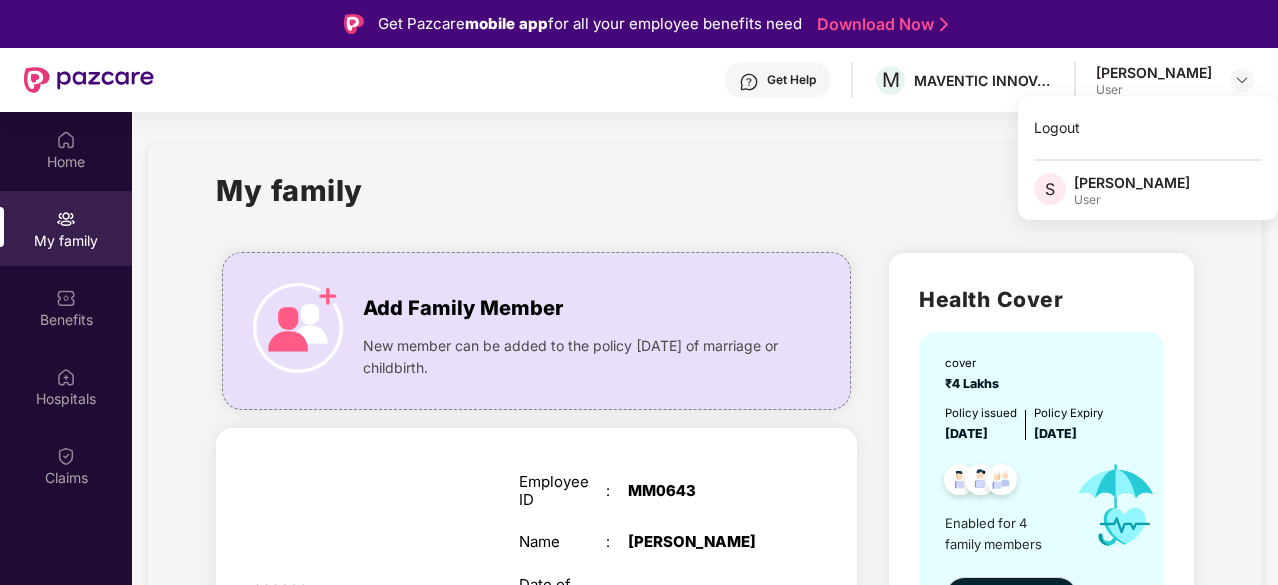 click on "My family" at bounding box center [704, 202] 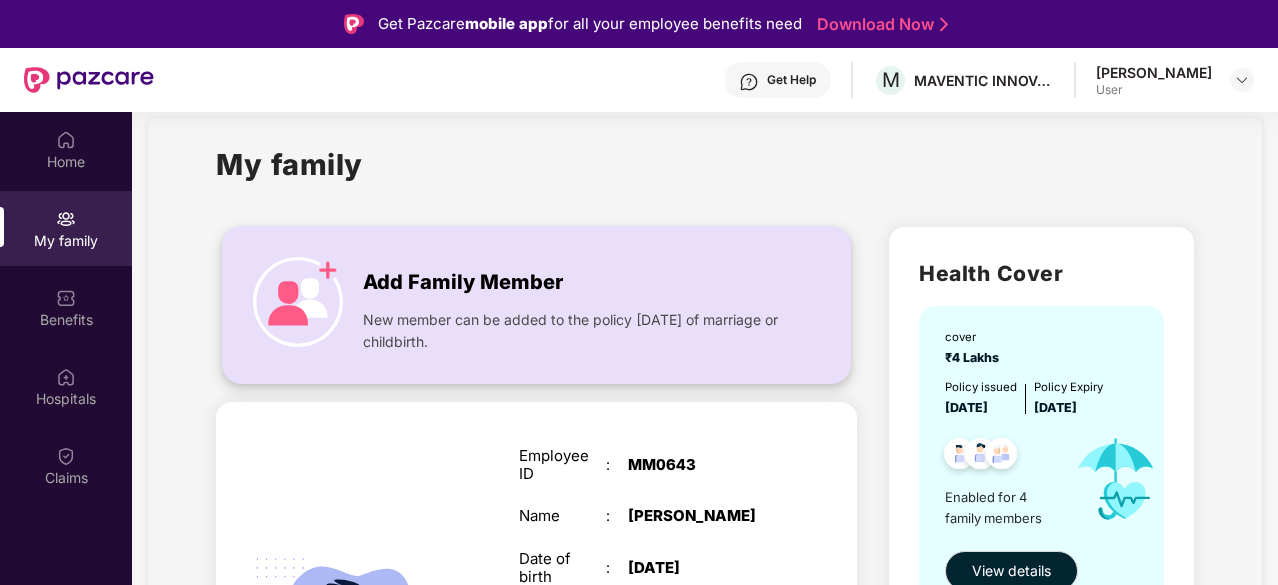 scroll, scrollTop: 0, scrollLeft: 0, axis: both 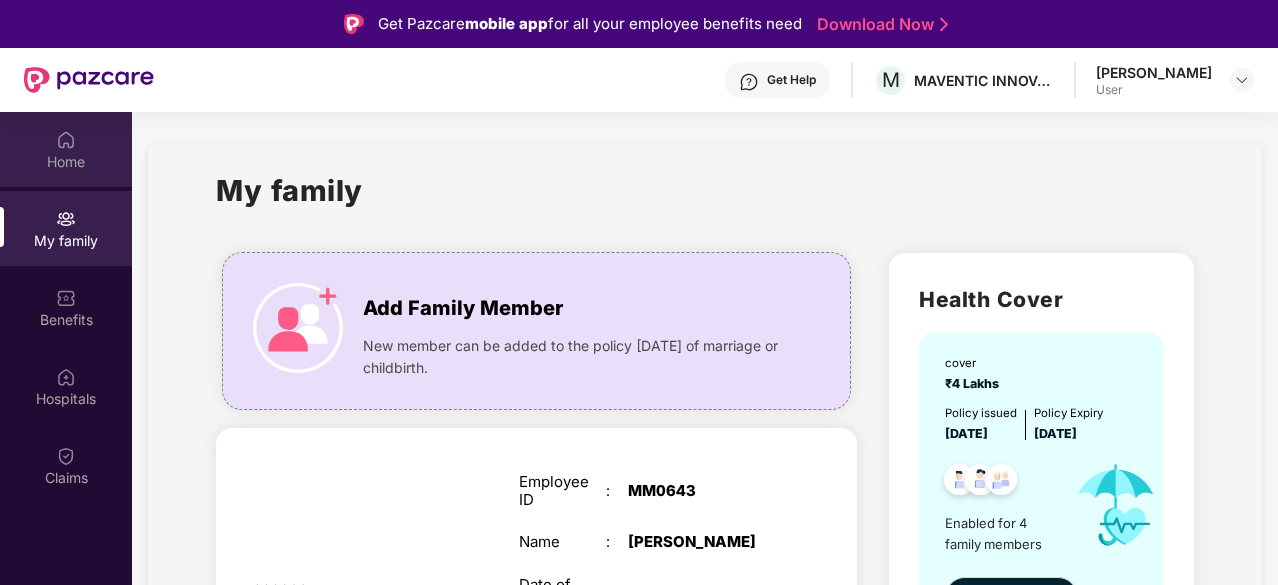 click on "Home" at bounding box center [66, 162] 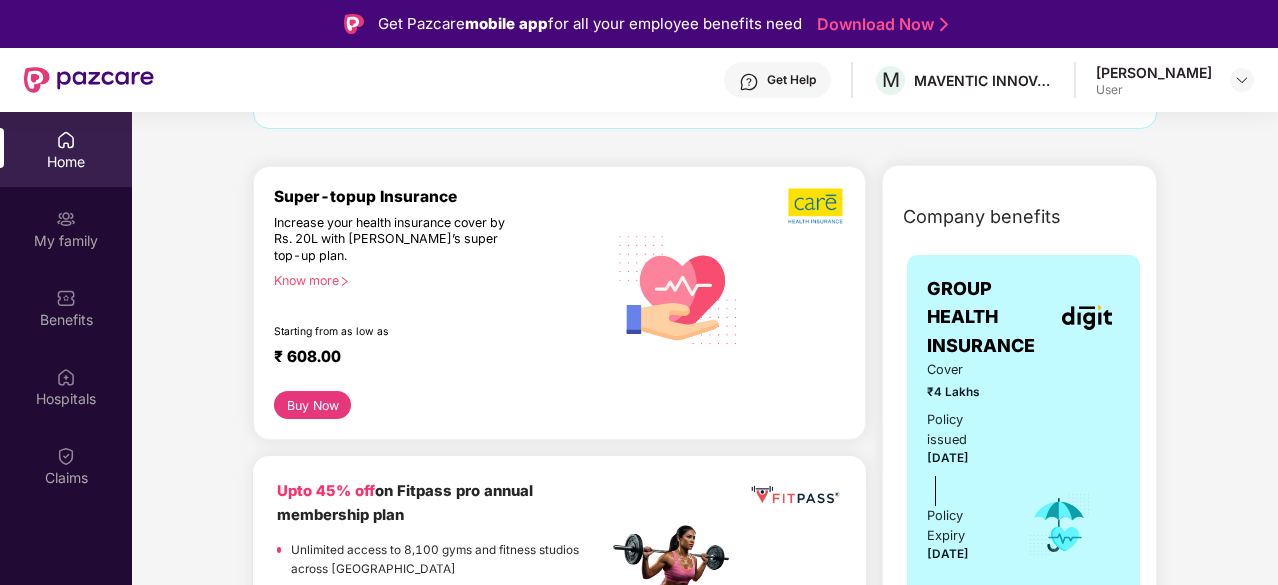scroll, scrollTop: 100, scrollLeft: 0, axis: vertical 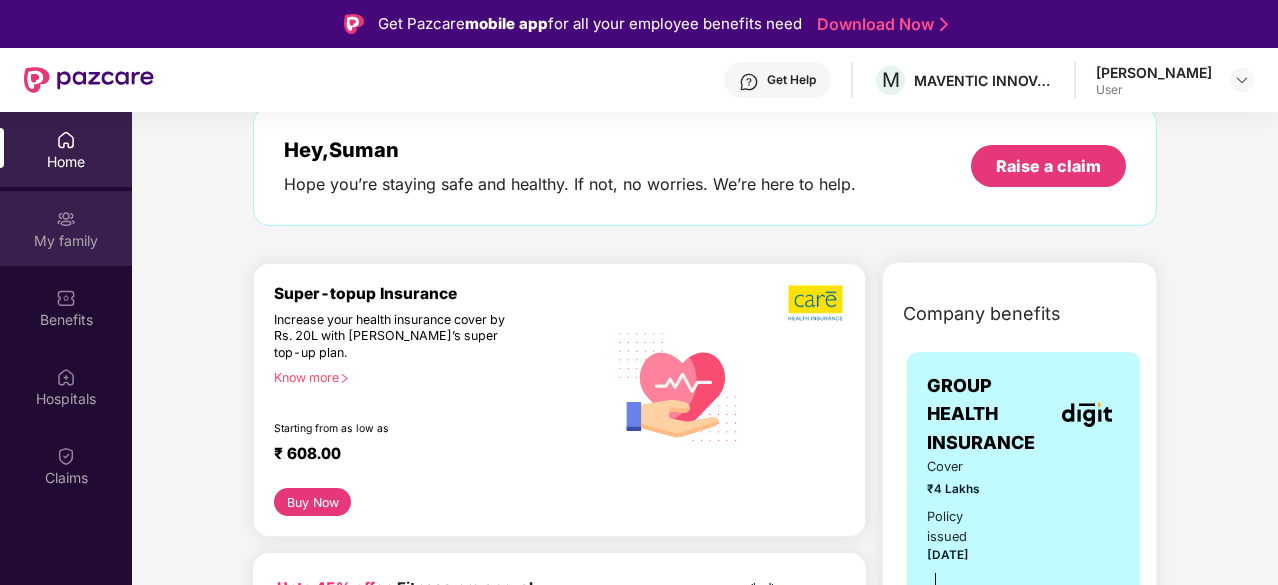 click on "My family" at bounding box center (66, 241) 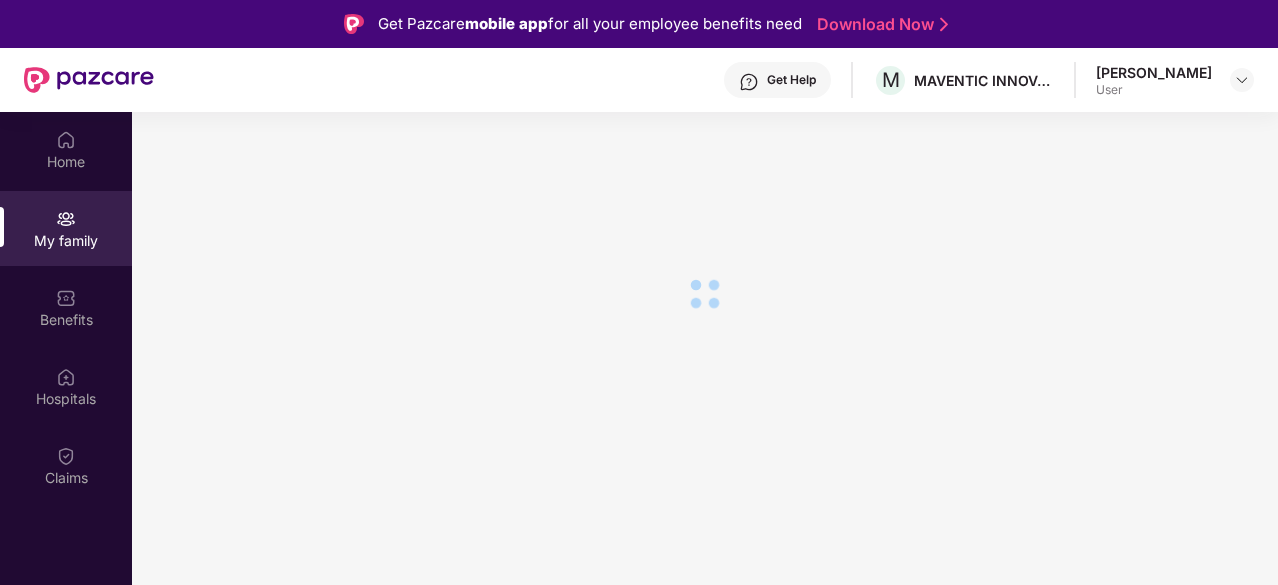 scroll, scrollTop: 0, scrollLeft: 0, axis: both 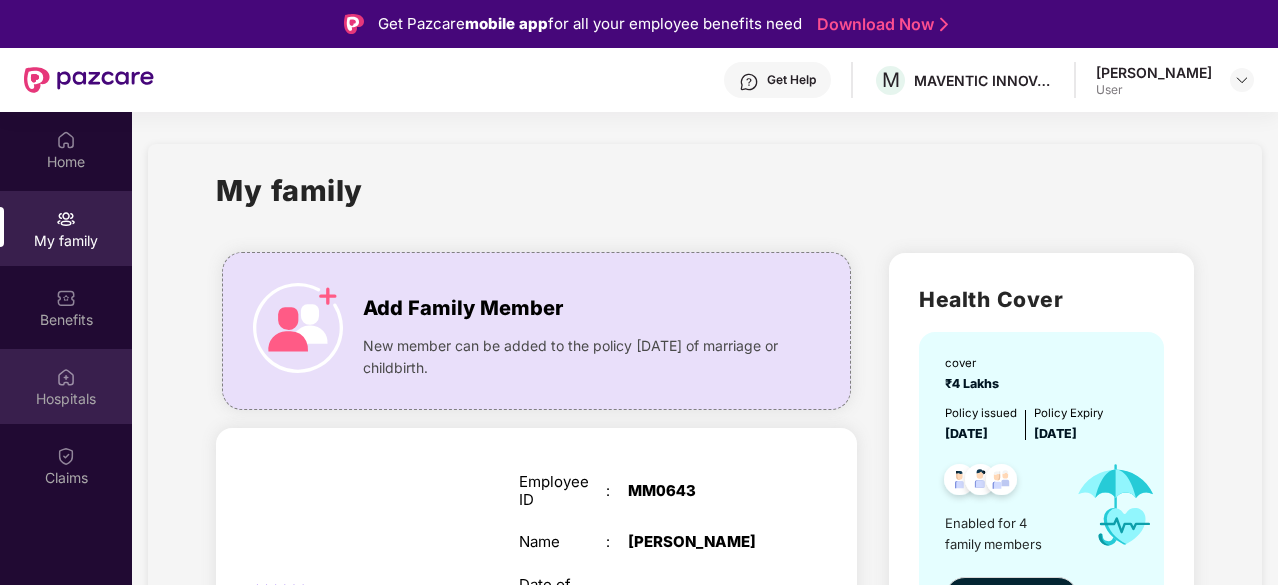 click at bounding box center (66, 377) 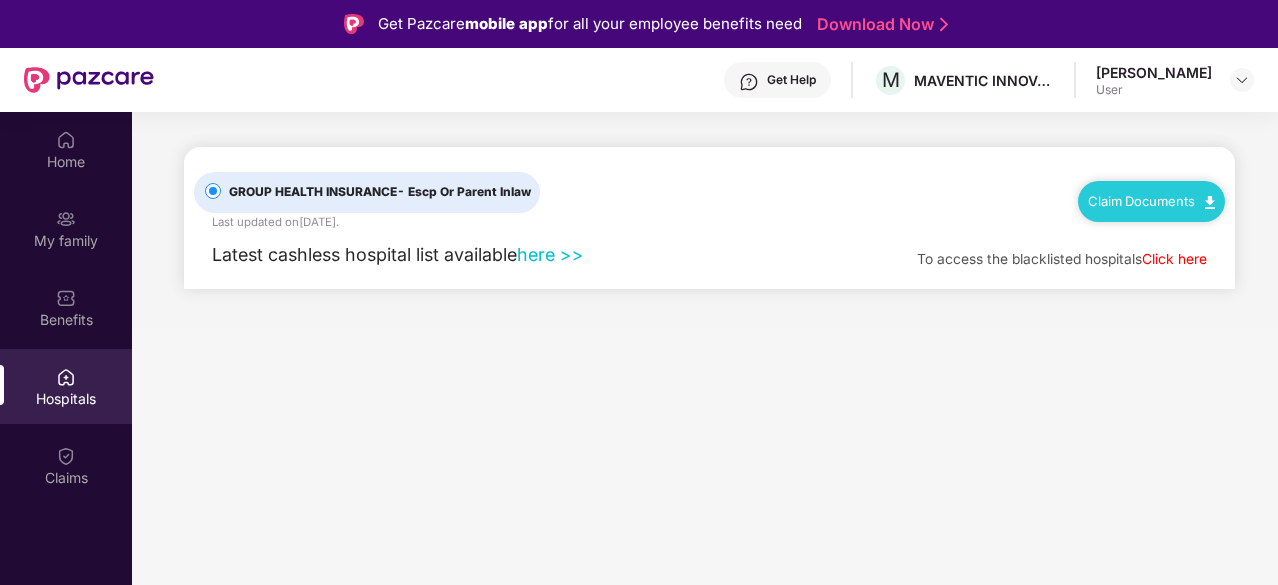 click on "here >>" at bounding box center (550, 254) 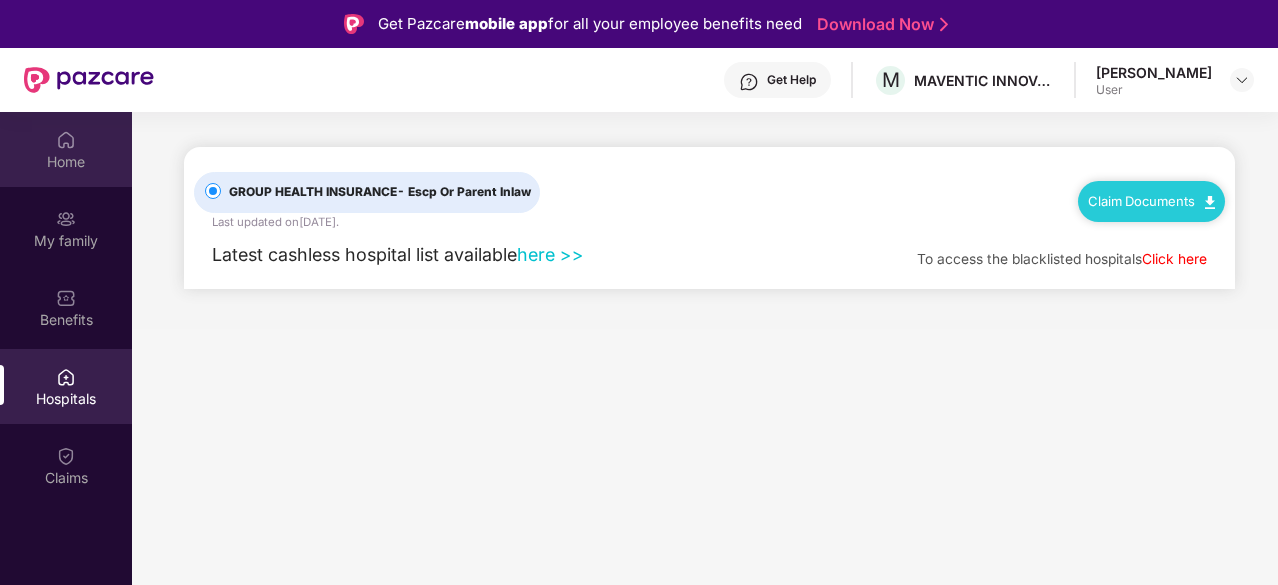 click on "Home" at bounding box center (66, 162) 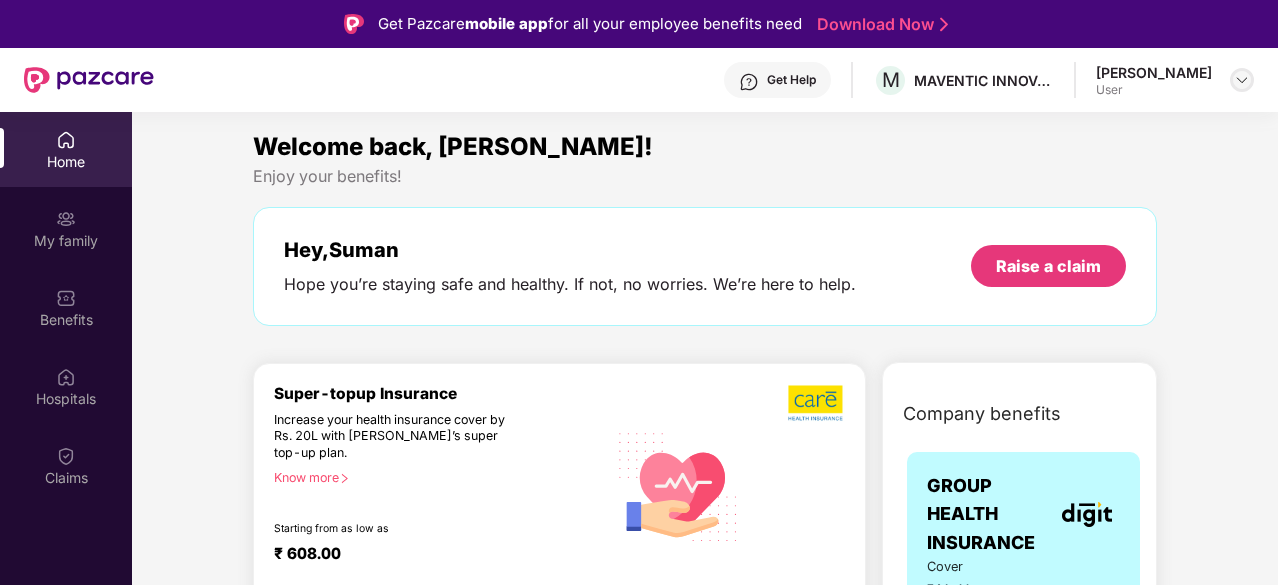 click at bounding box center [1242, 80] 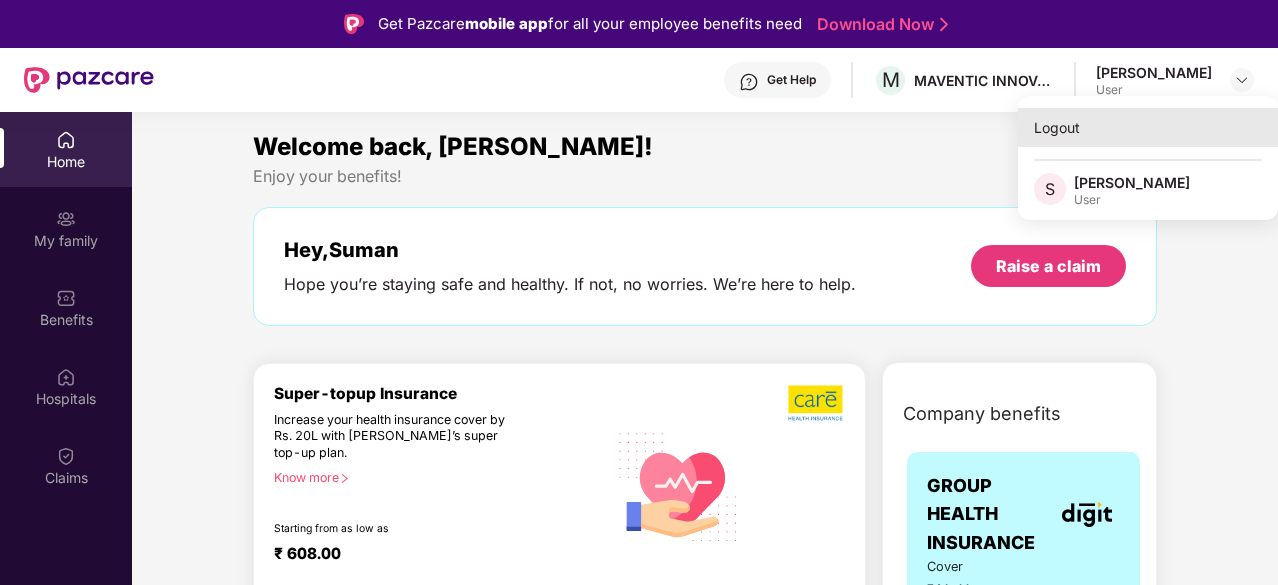 click on "Logout" at bounding box center [1148, 127] 